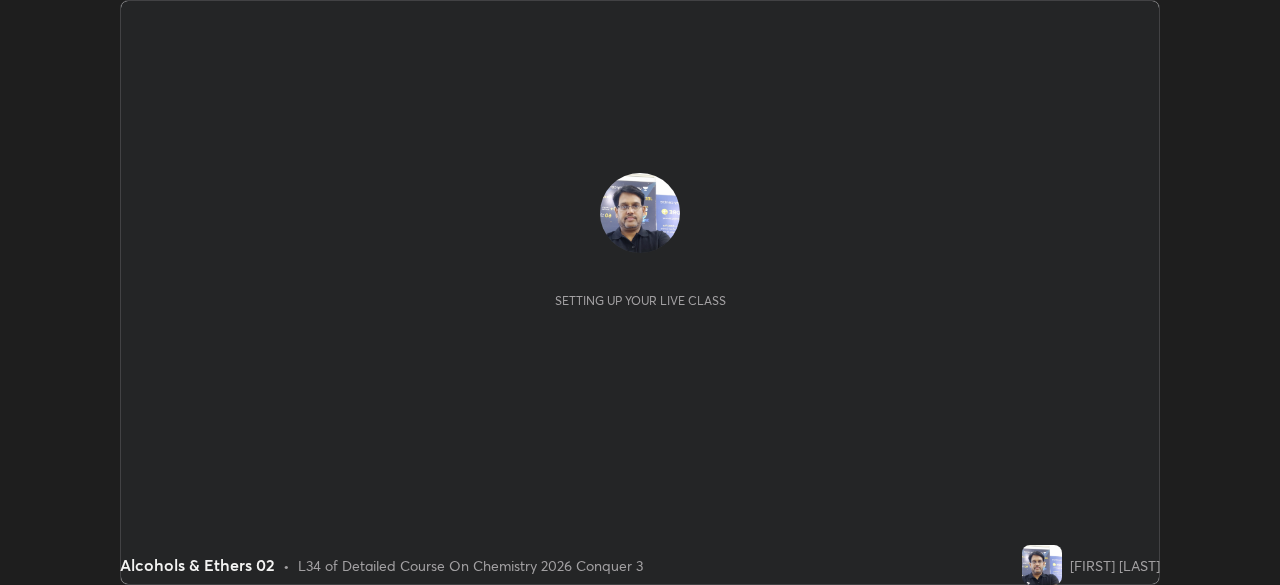 scroll, scrollTop: 0, scrollLeft: 0, axis: both 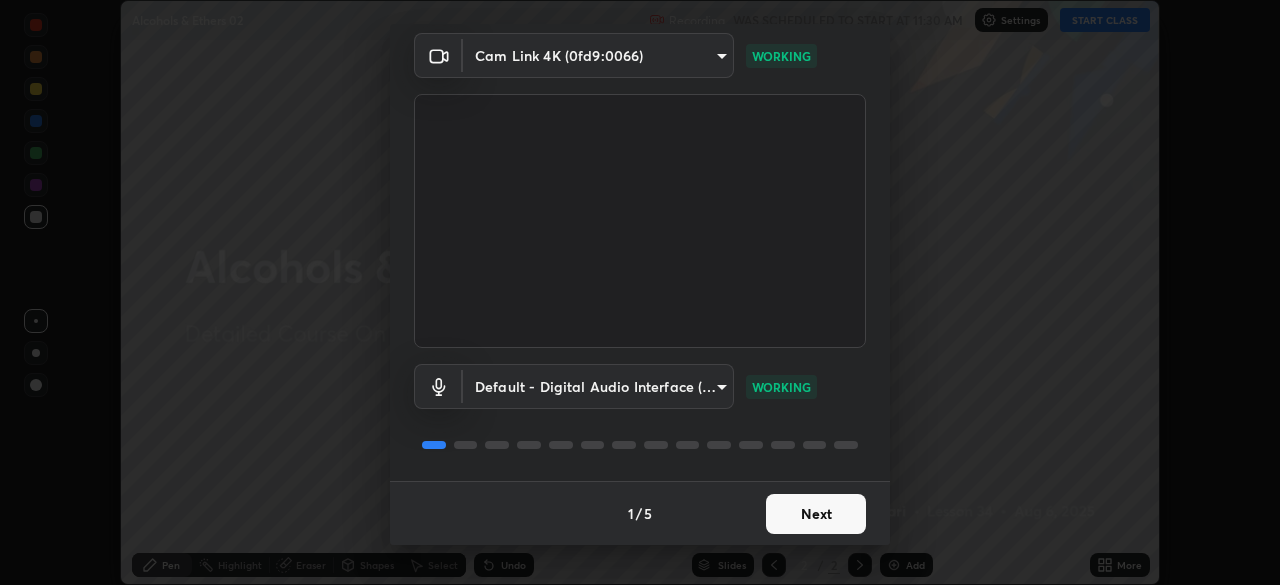 click on "Next" at bounding box center [816, 514] 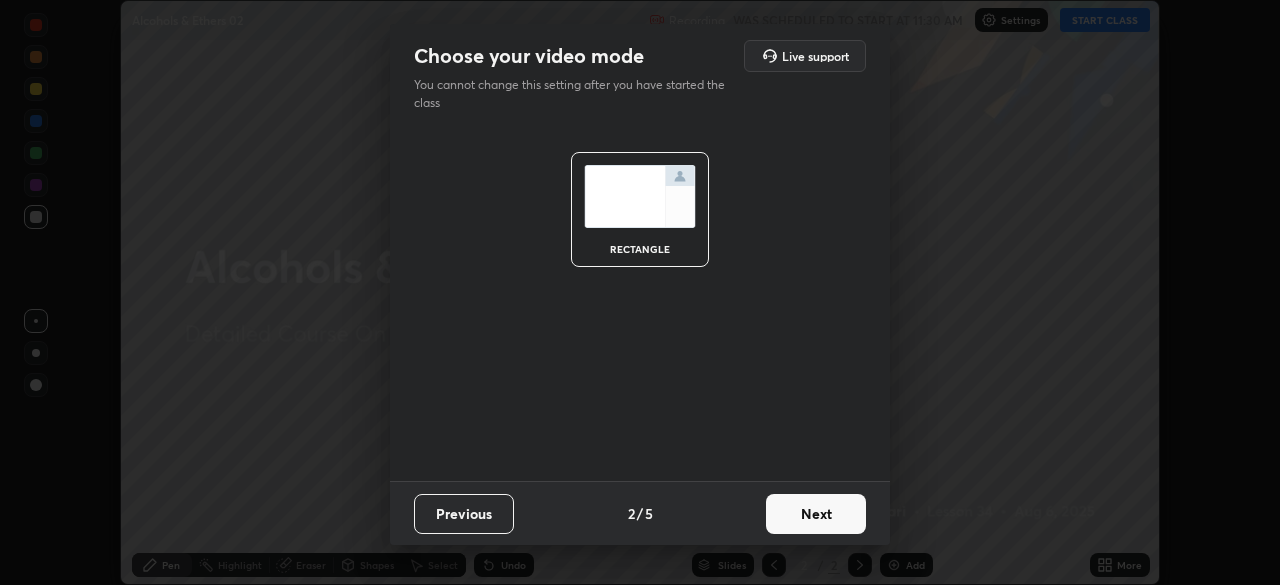scroll, scrollTop: 0, scrollLeft: 0, axis: both 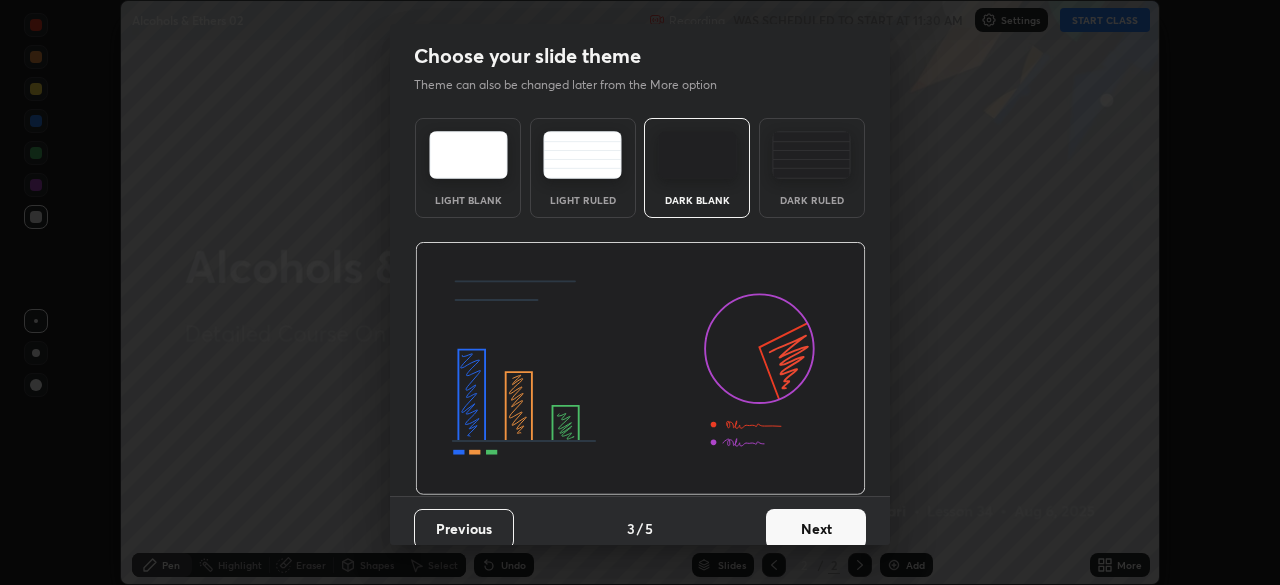 click on "Next" at bounding box center [816, 529] 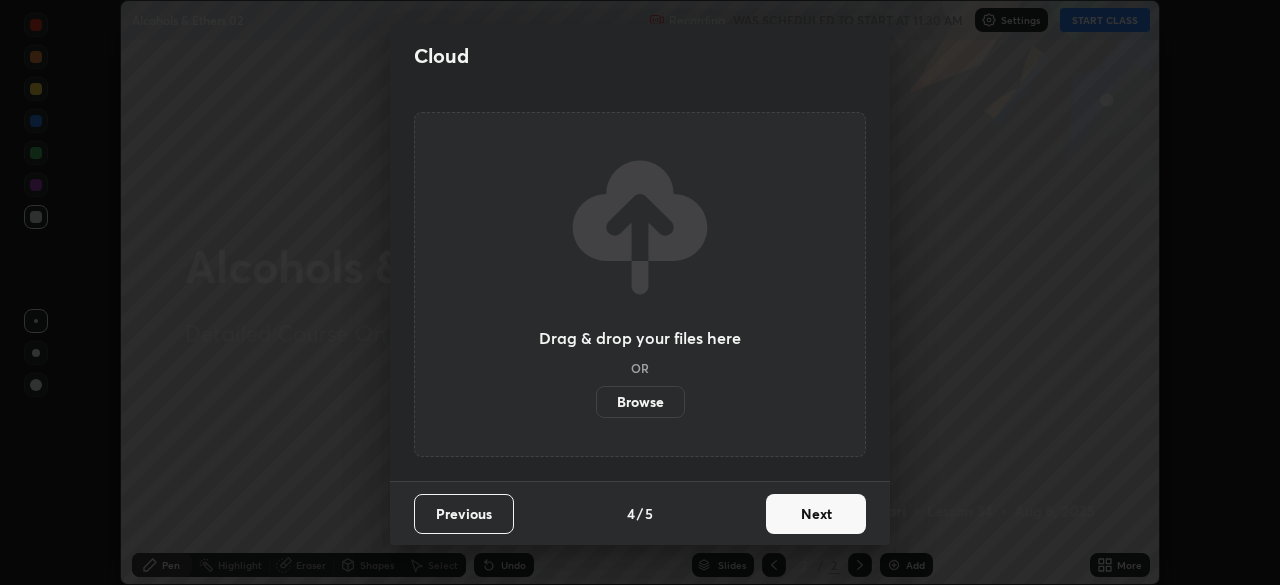 click on "Next" at bounding box center (816, 514) 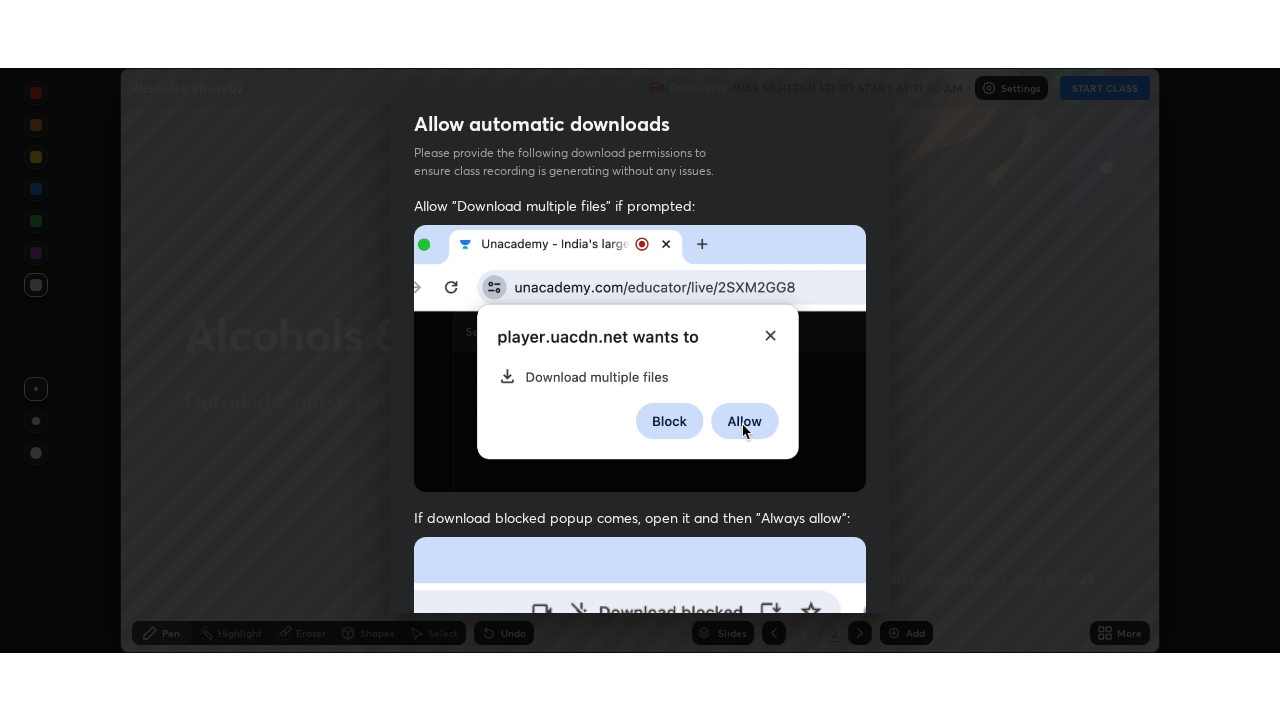 scroll, scrollTop: 479, scrollLeft: 0, axis: vertical 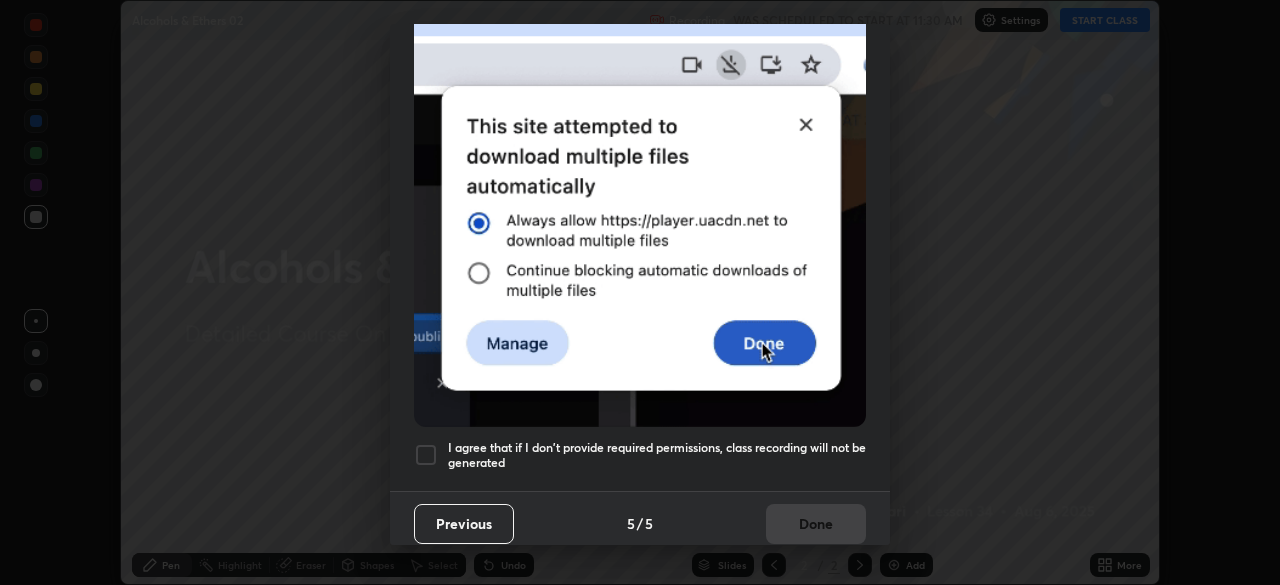 click at bounding box center (426, 455) 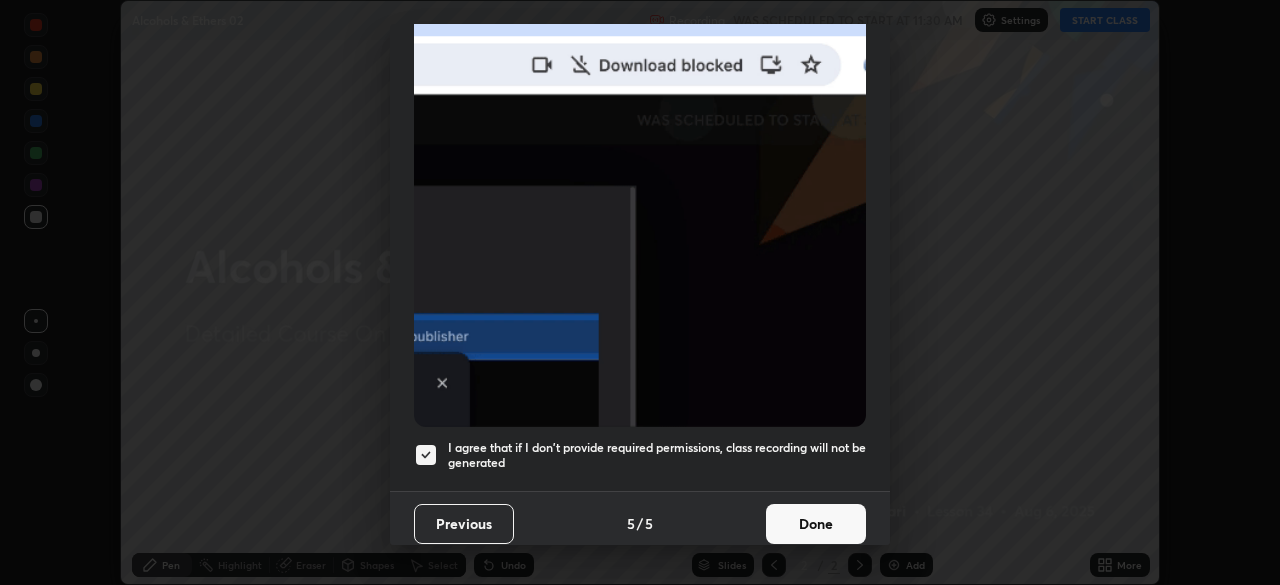 click on "Done" at bounding box center (816, 524) 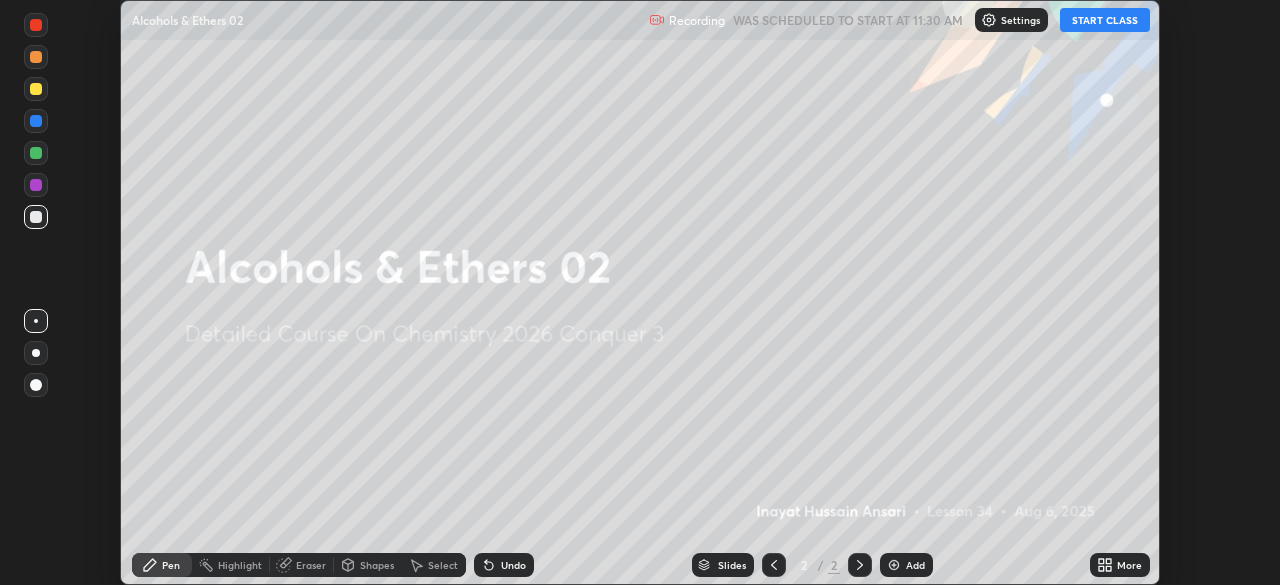 click 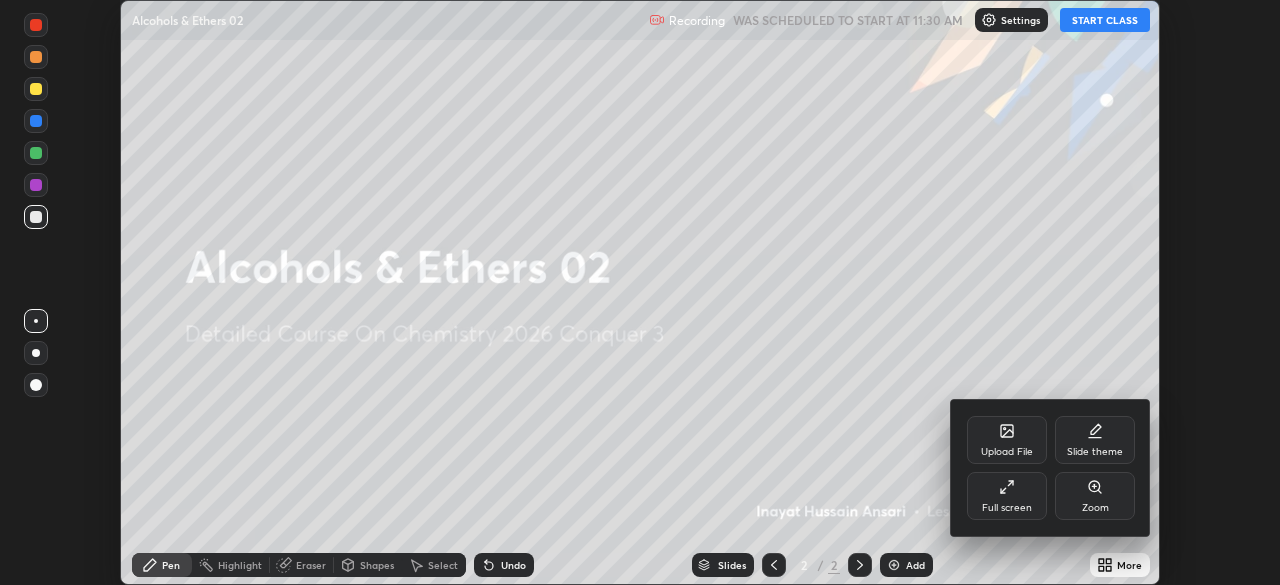 click on "Slide theme" at bounding box center [1095, 440] 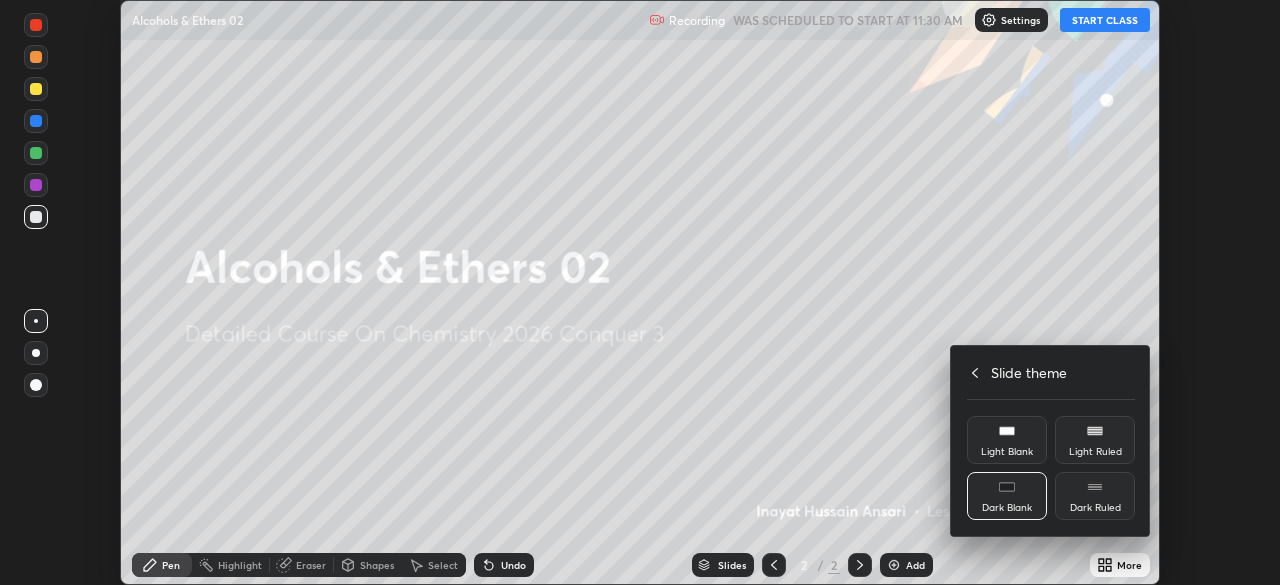 click on "Dark Ruled" at bounding box center (1095, 508) 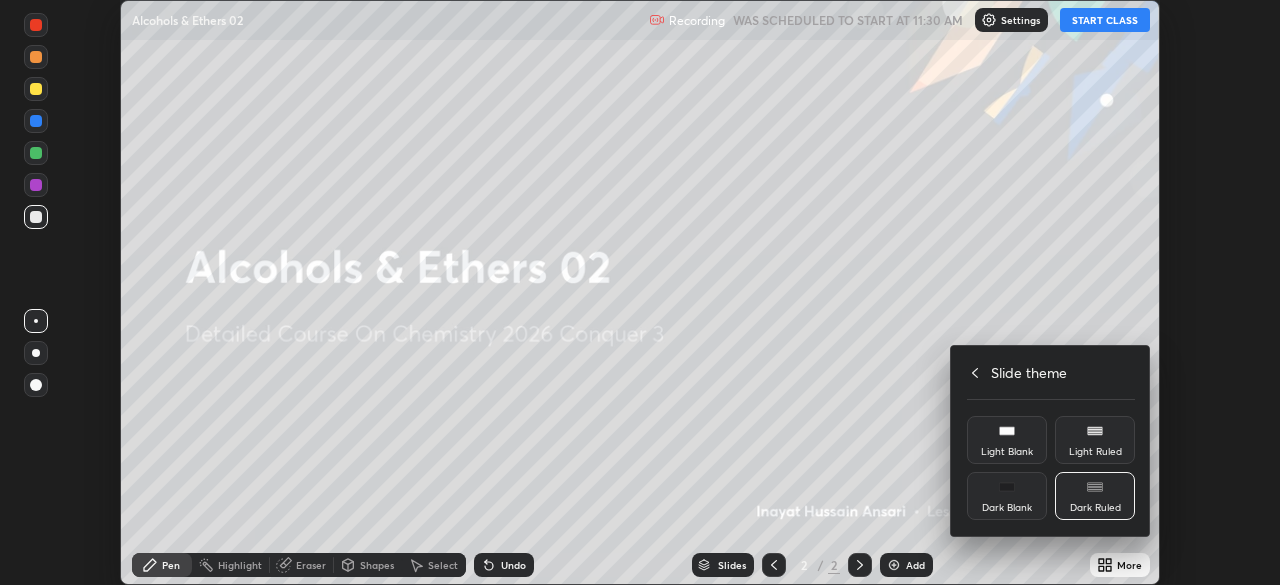 click at bounding box center [640, 292] 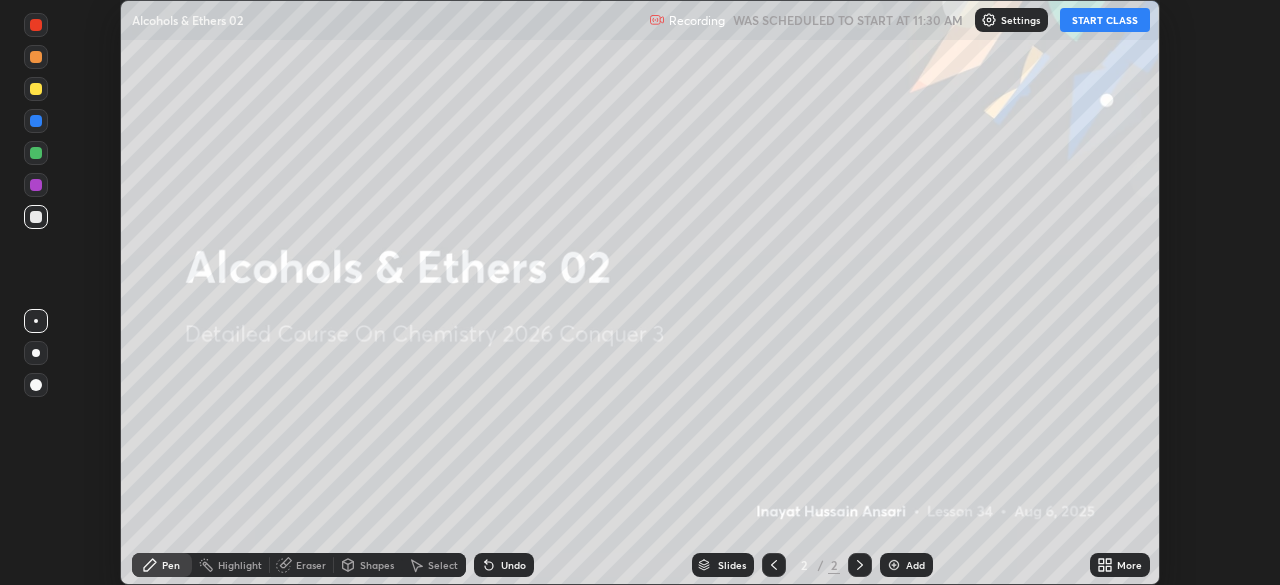 click on "START CLASS" at bounding box center [1105, 20] 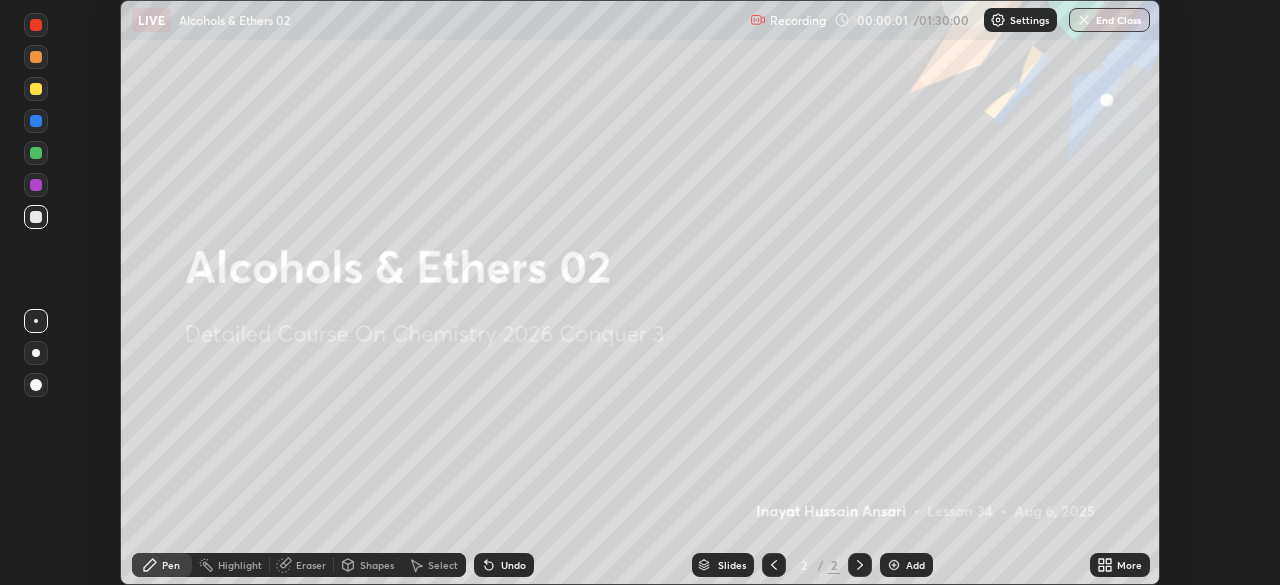 click at bounding box center (894, 565) 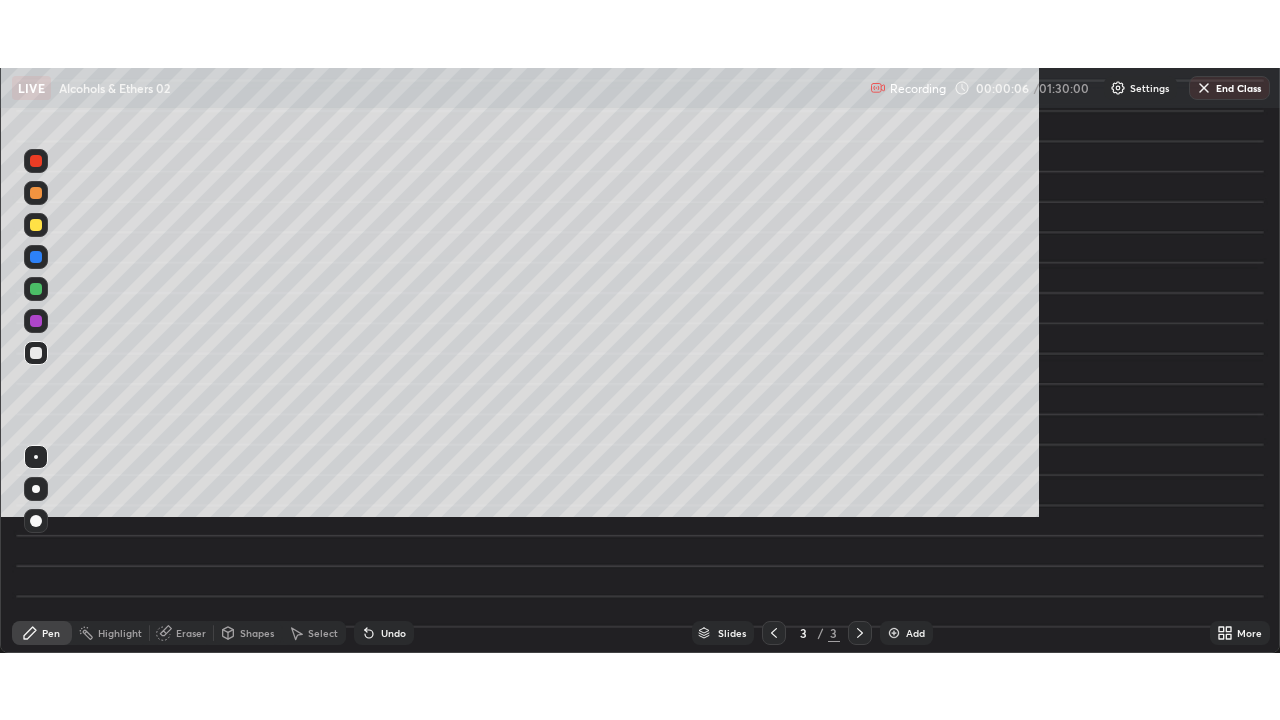 scroll, scrollTop: 99280, scrollLeft: 98720, axis: both 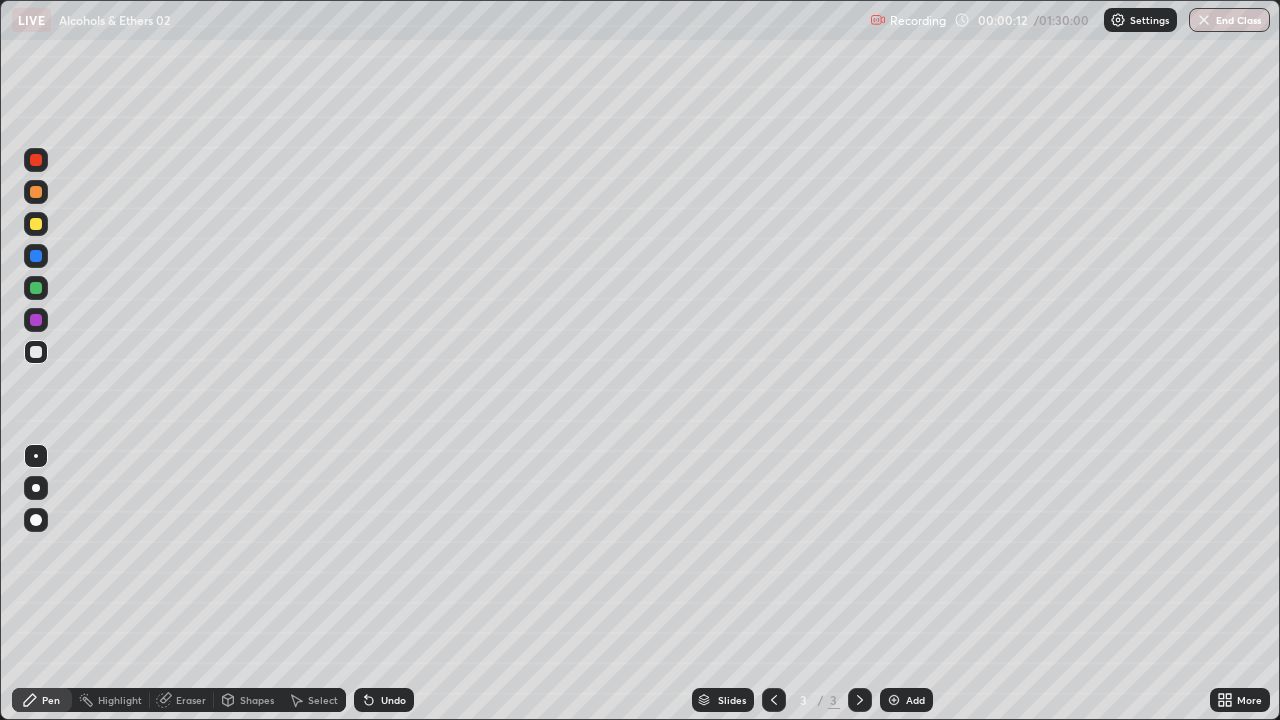 click on "Eraser" at bounding box center [191, 700] 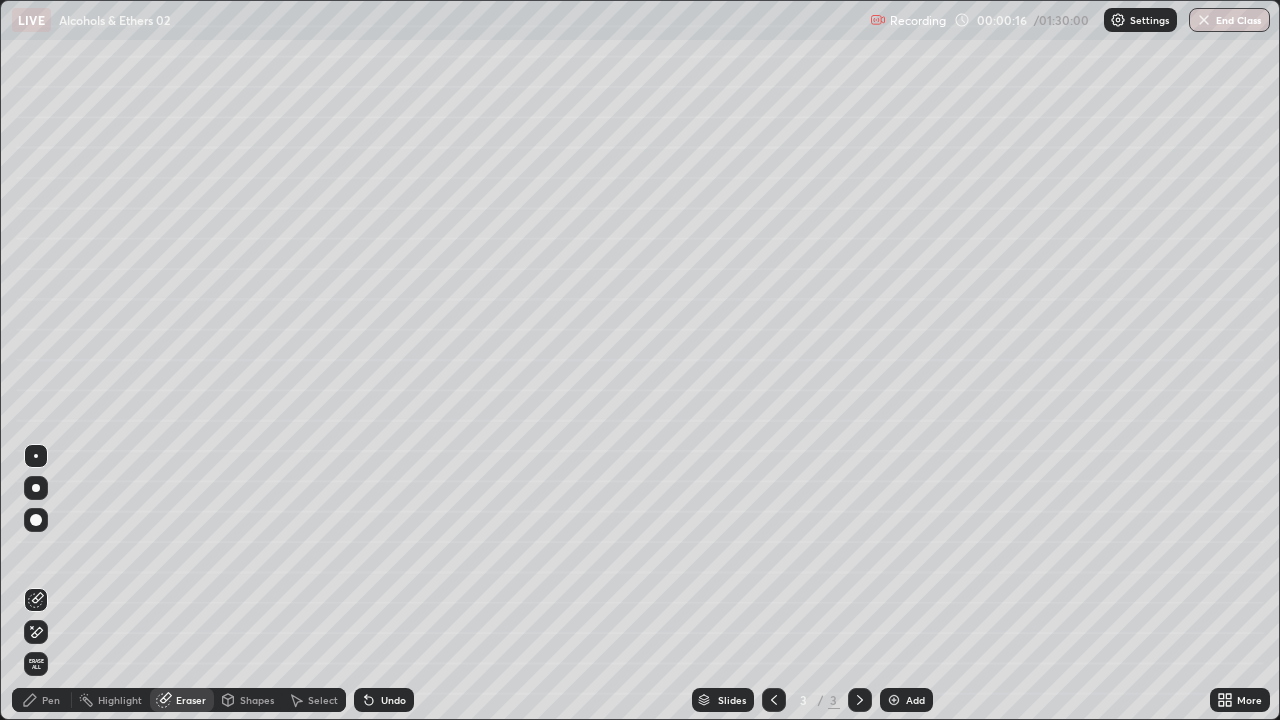click at bounding box center (36, 520) 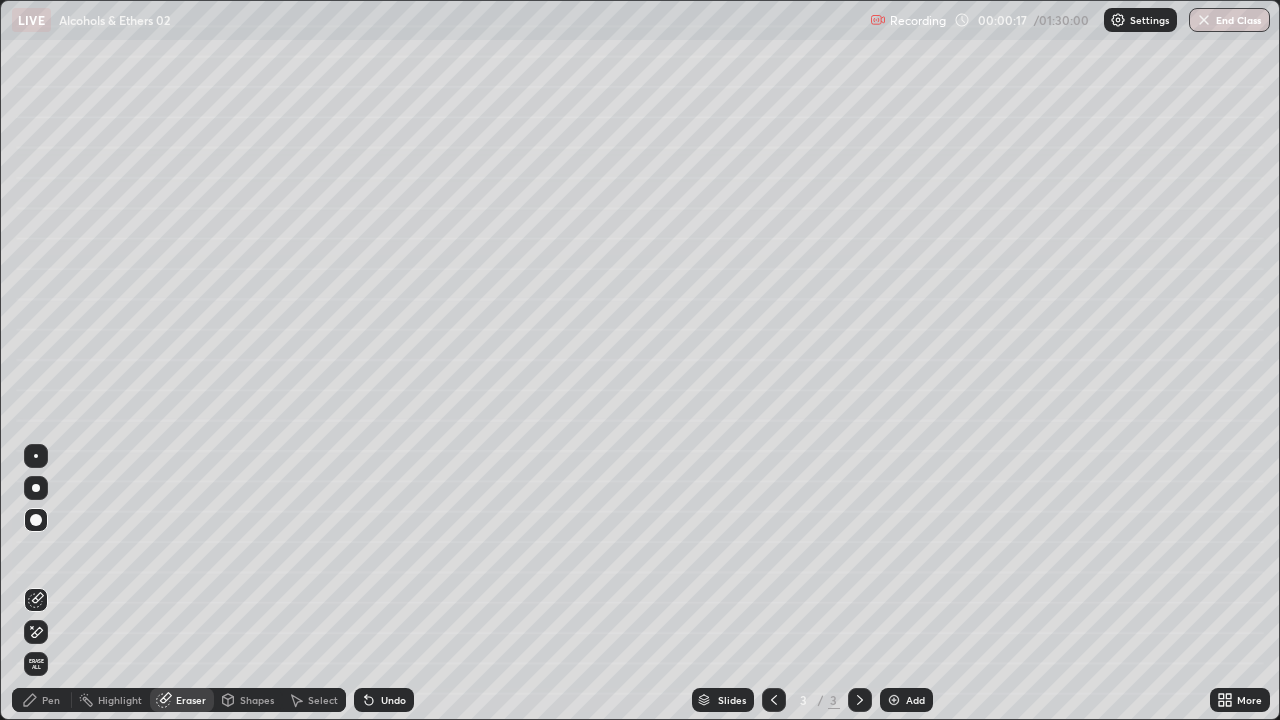 click on "Pen" at bounding box center [51, 700] 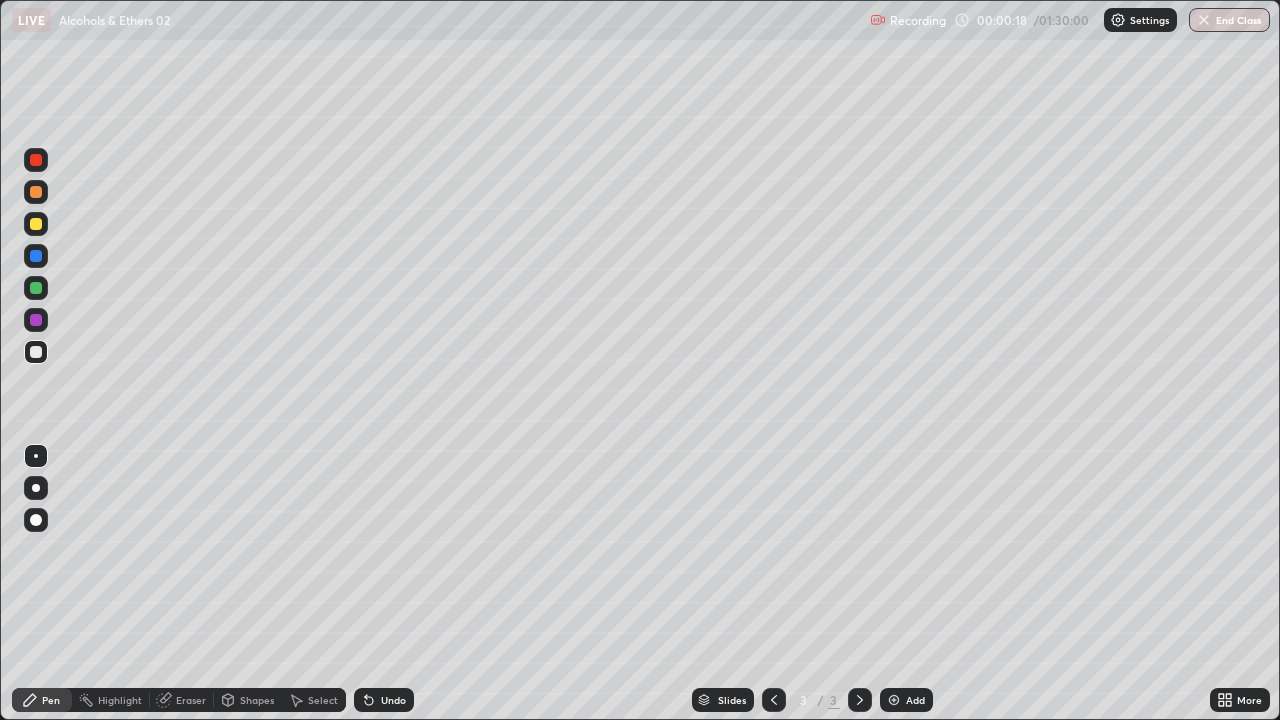 click at bounding box center [36, 456] 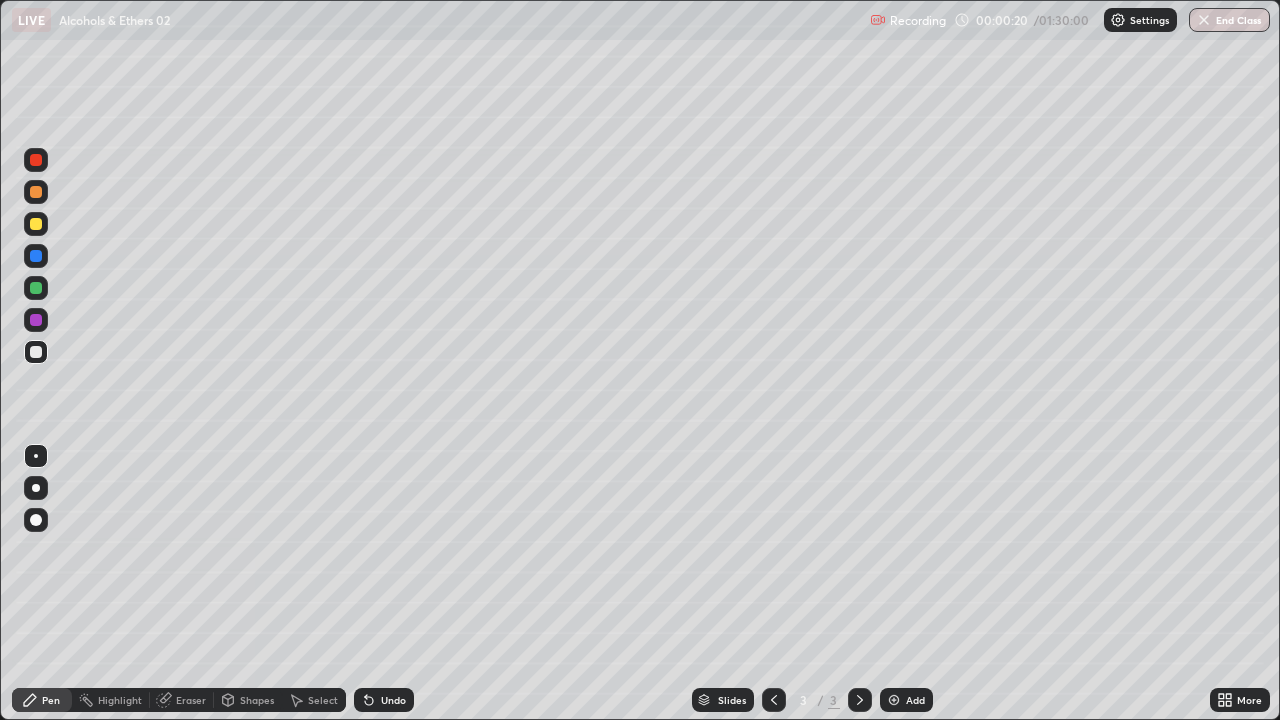 click at bounding box center (36, 256) 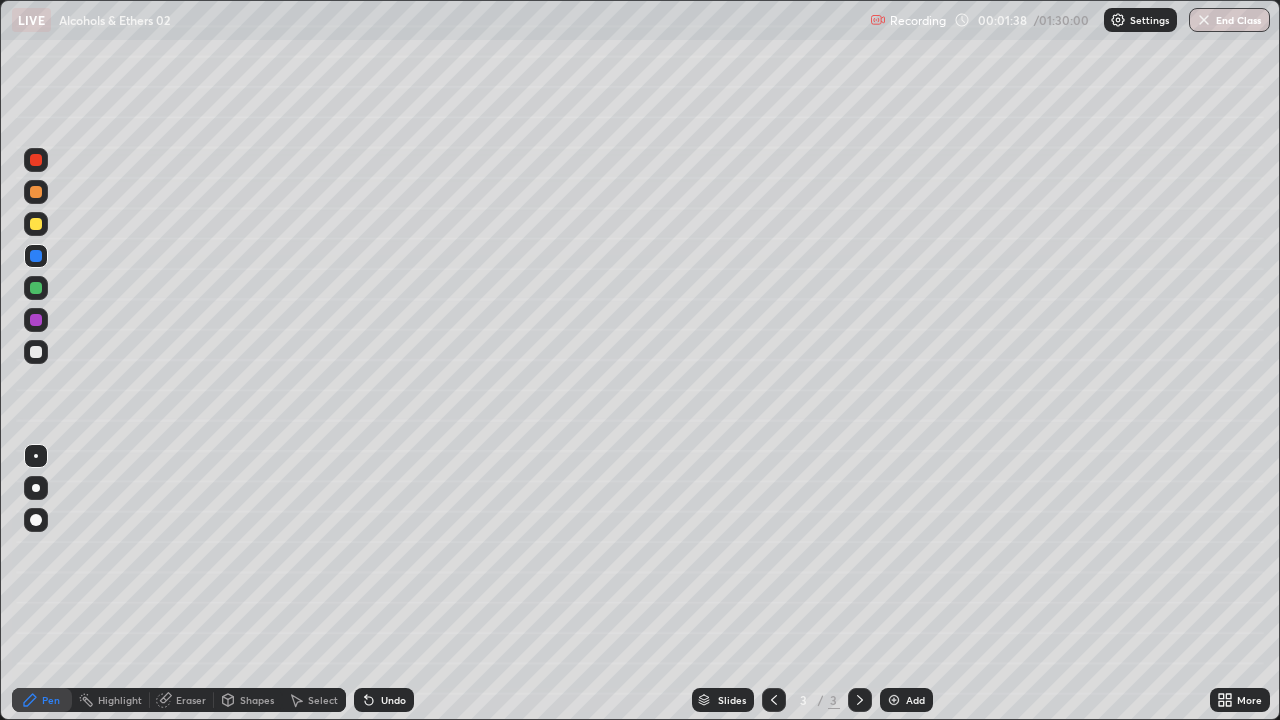 click at bounding box center [36, 288] 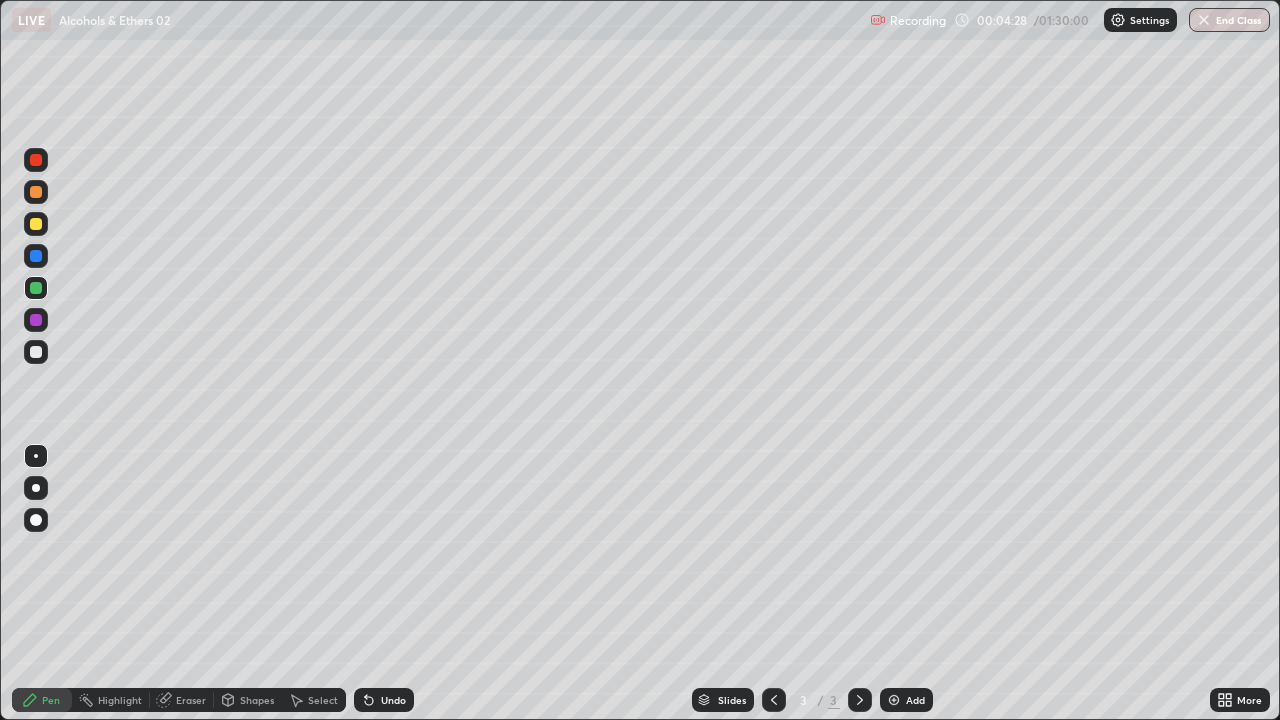 click at bounding box center [36, 160] 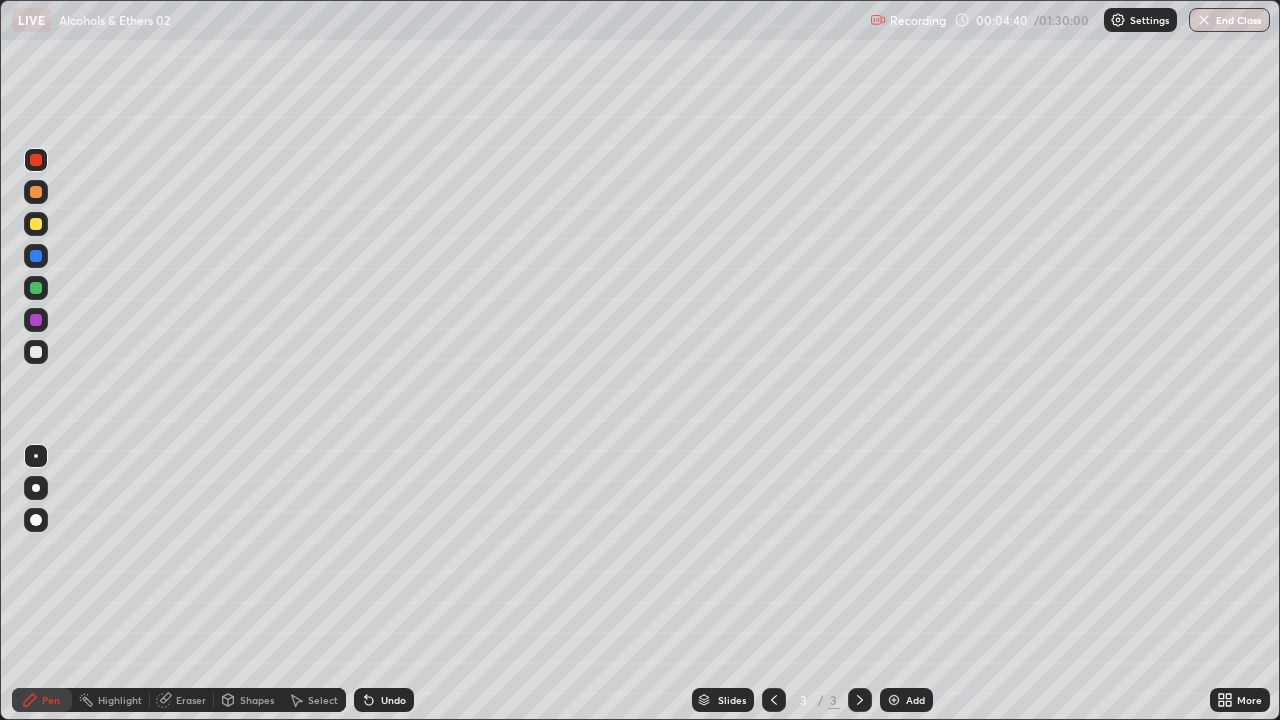 click on "Select" at bounding box center [323, 700] 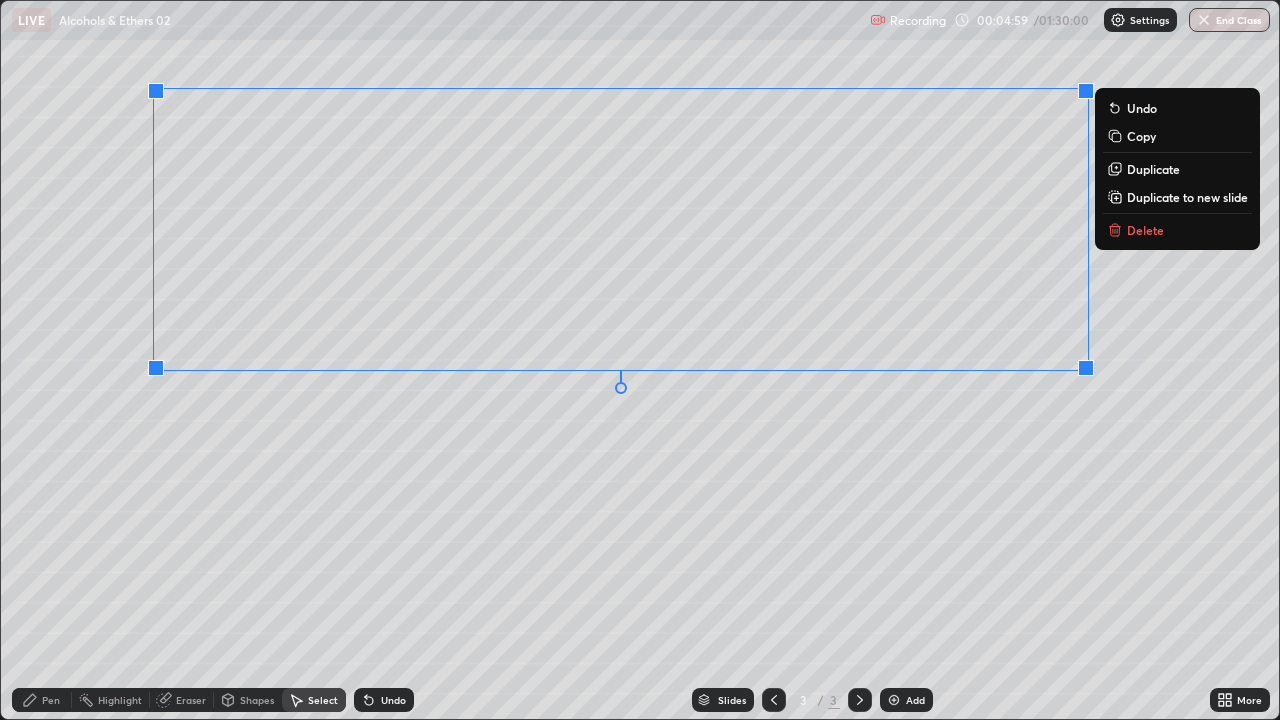 click on "0 ° Undo Copy Duplicate Duplicate to new slide Delete" at bounding box center (640, 360) 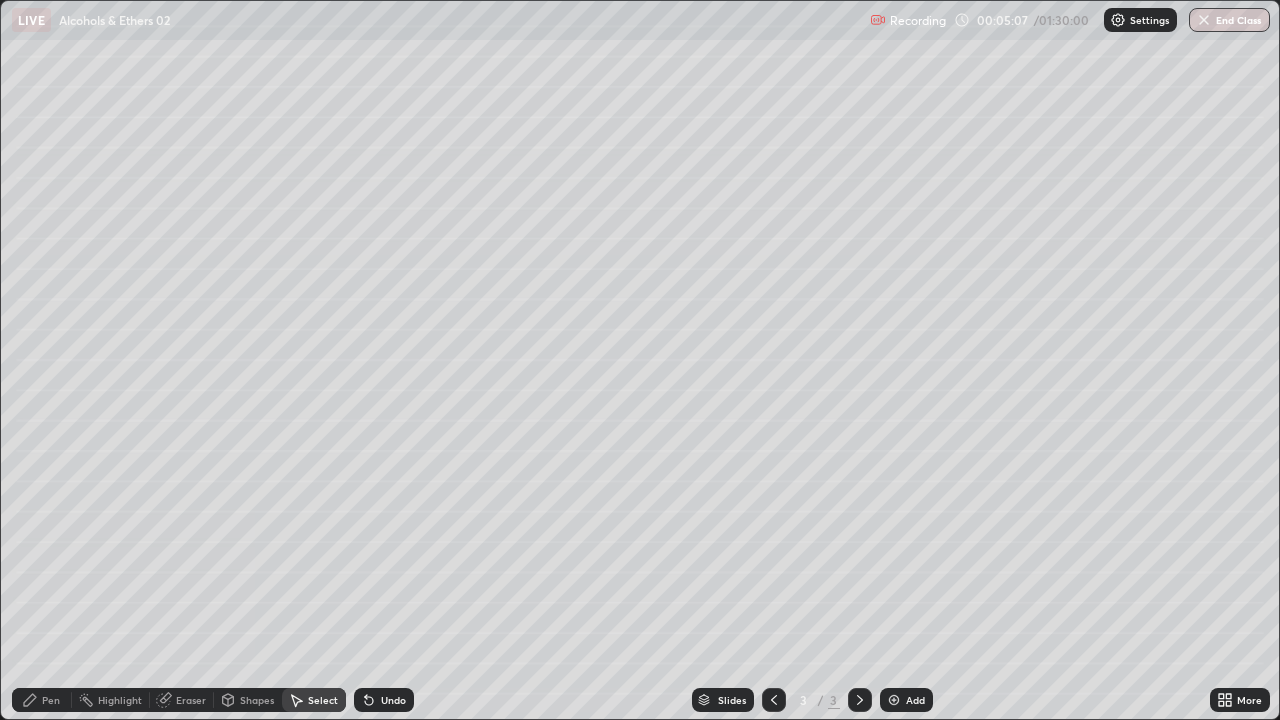 click on "0 ° Undo Copy Duplicate Duplicate to new slide Delete" at bounding box center (640, 360) 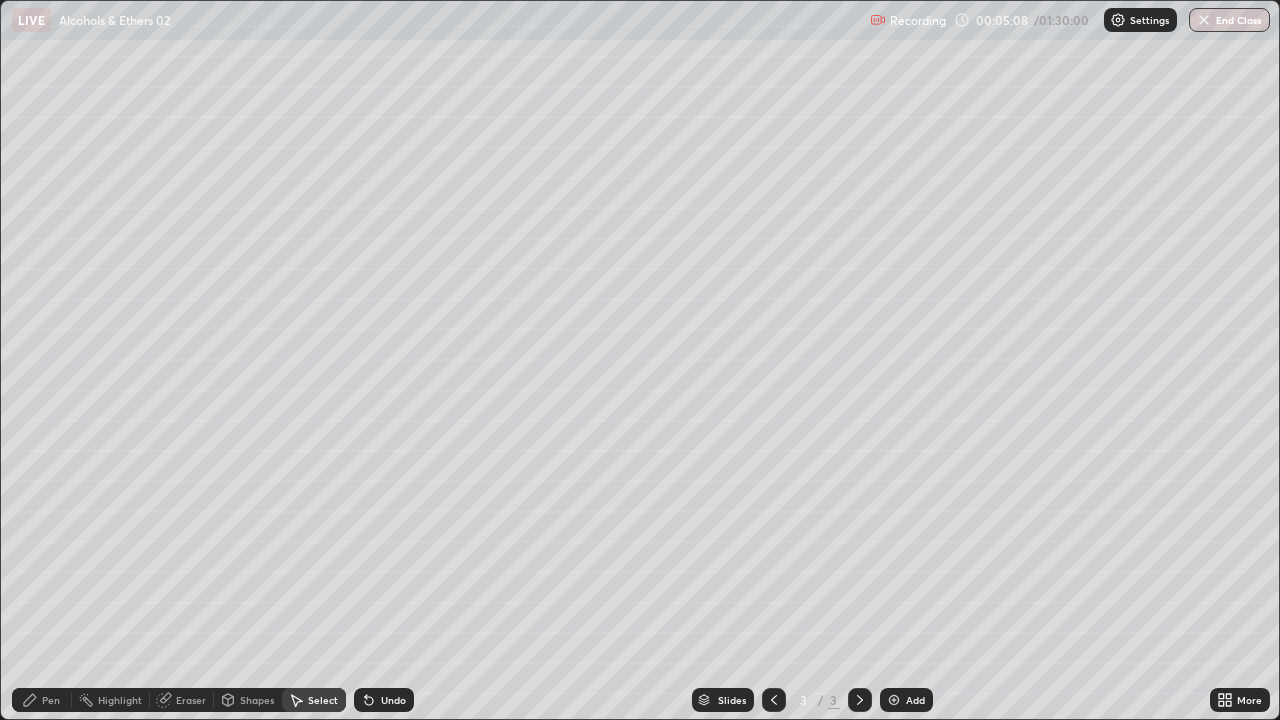 click on "Pen" at bounding box center [51, 700] 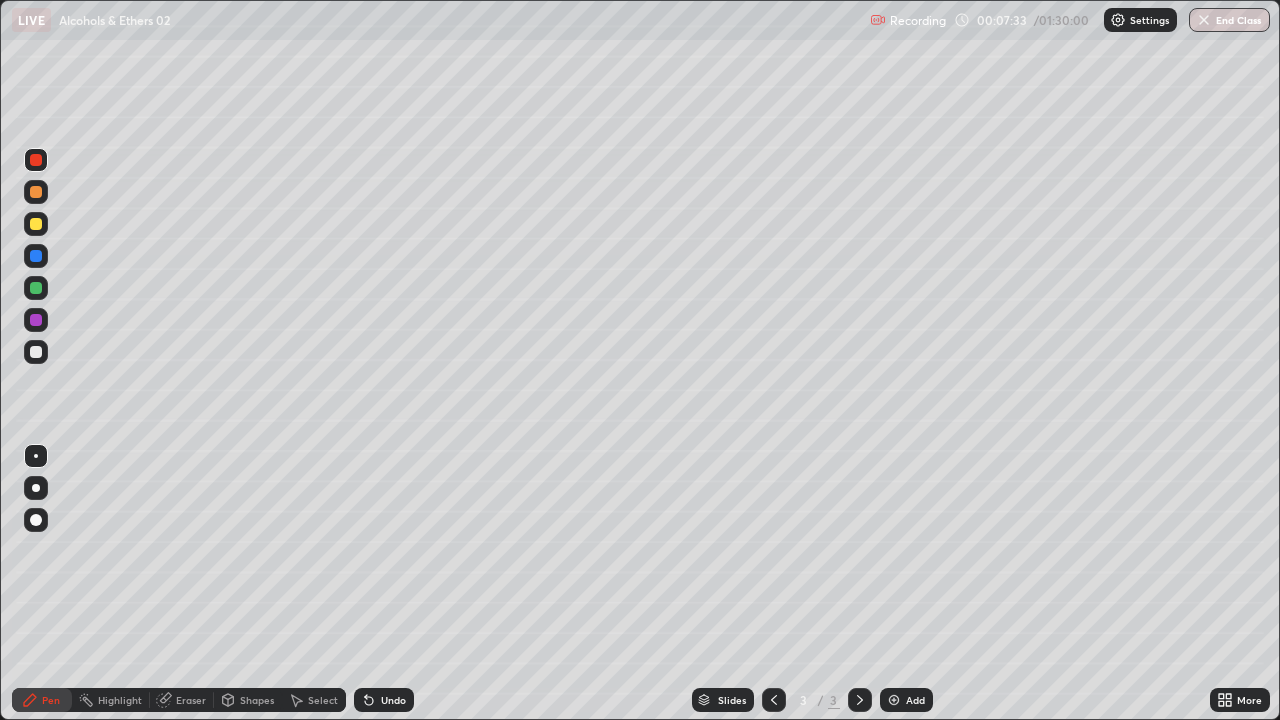 click at bounding box center (36, 288) 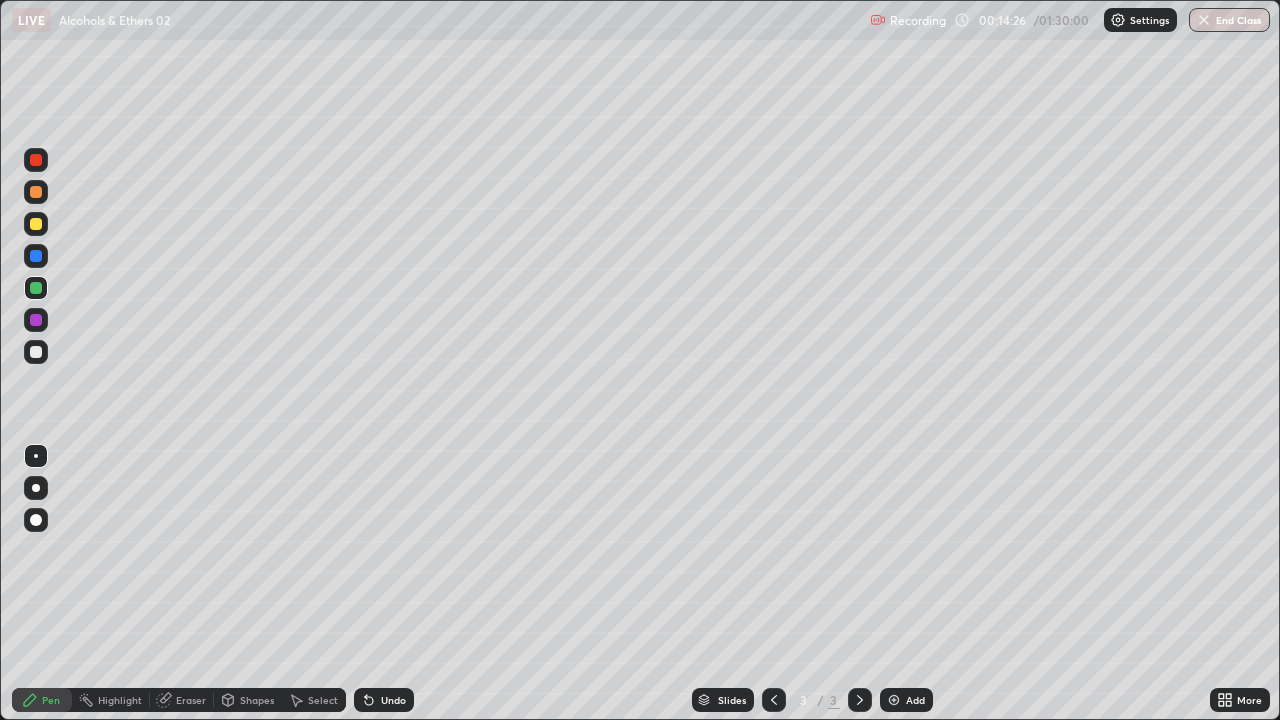 click at bounding box center (894, 700) 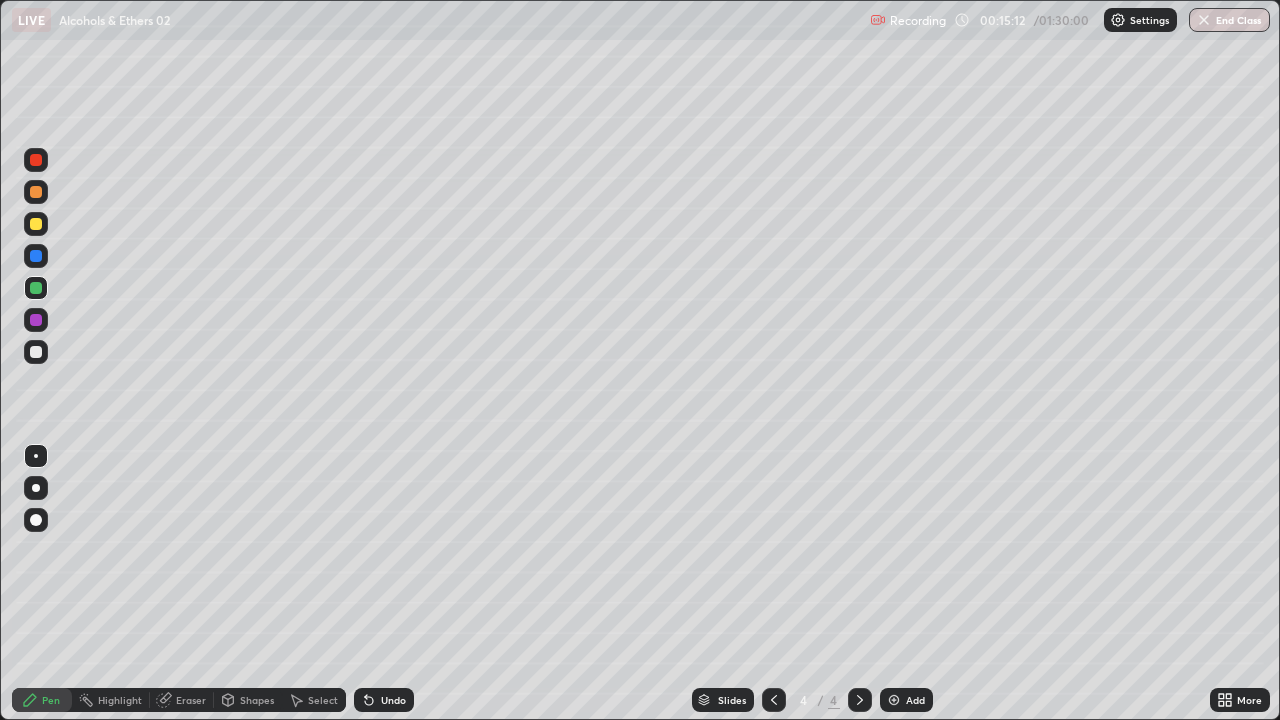 click on "LIVE Alcohols & Ethers 02" at bounding box center [437, 20] 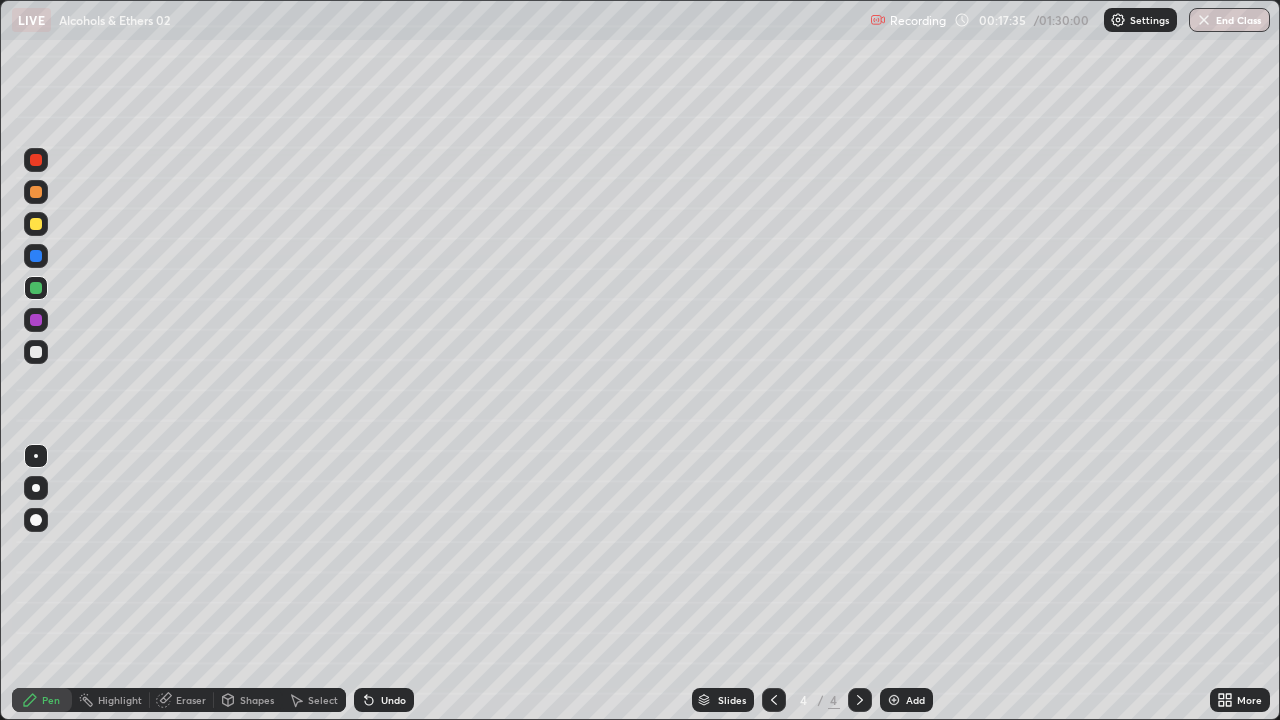 click on "Eraser" at bounding box center (191, 700) 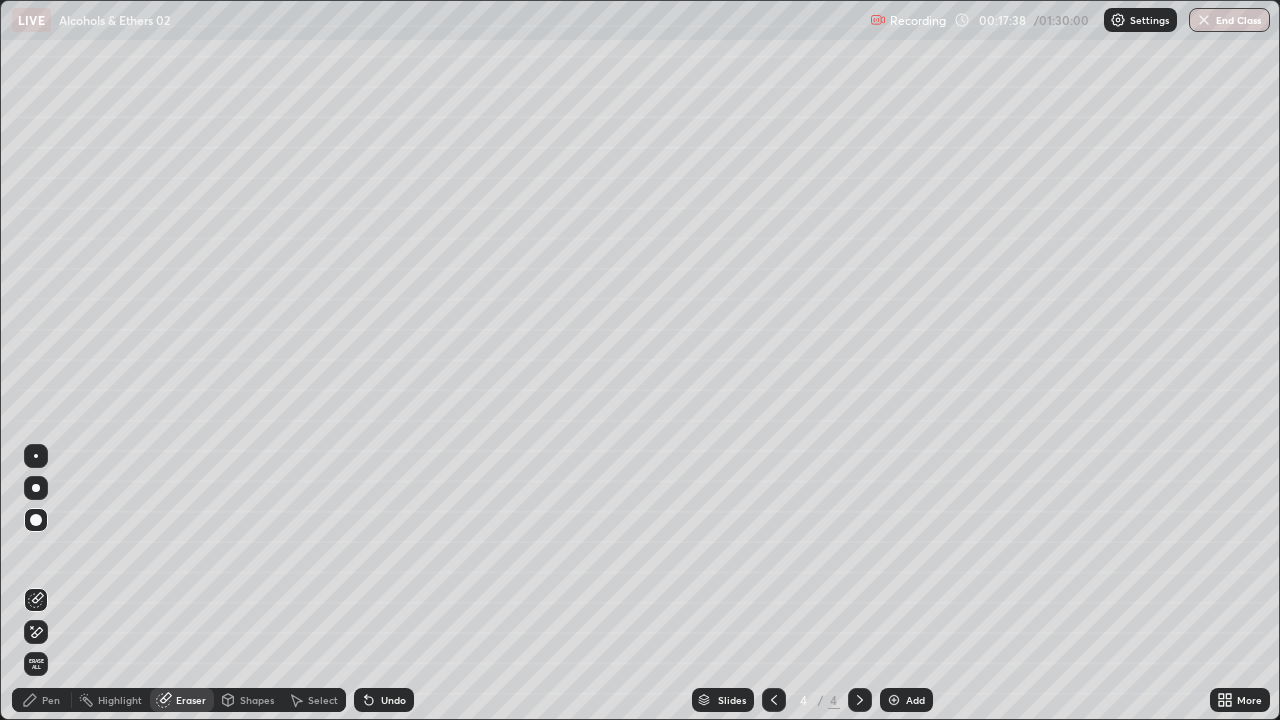click on "Pen" at bounding box center (51, 700) 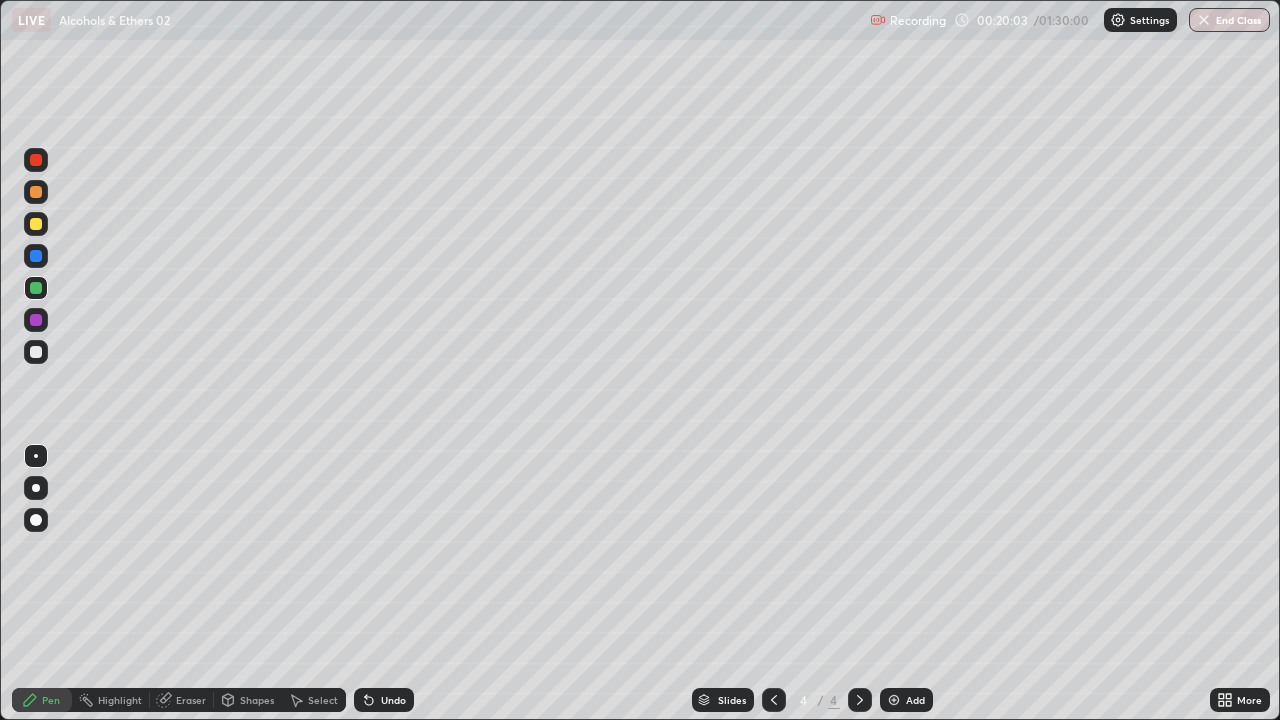 click on "Eraser" at bounding box center [191, 700] 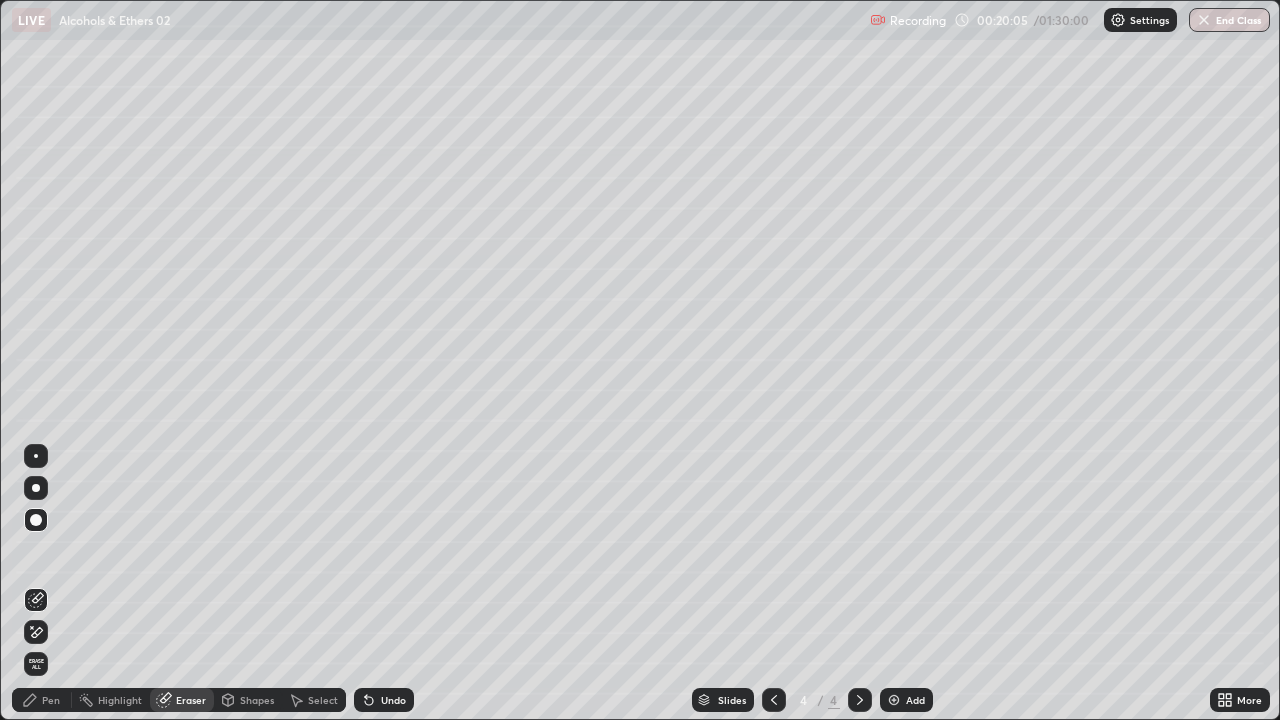click on "Pen" at bounding box center (51, 700) 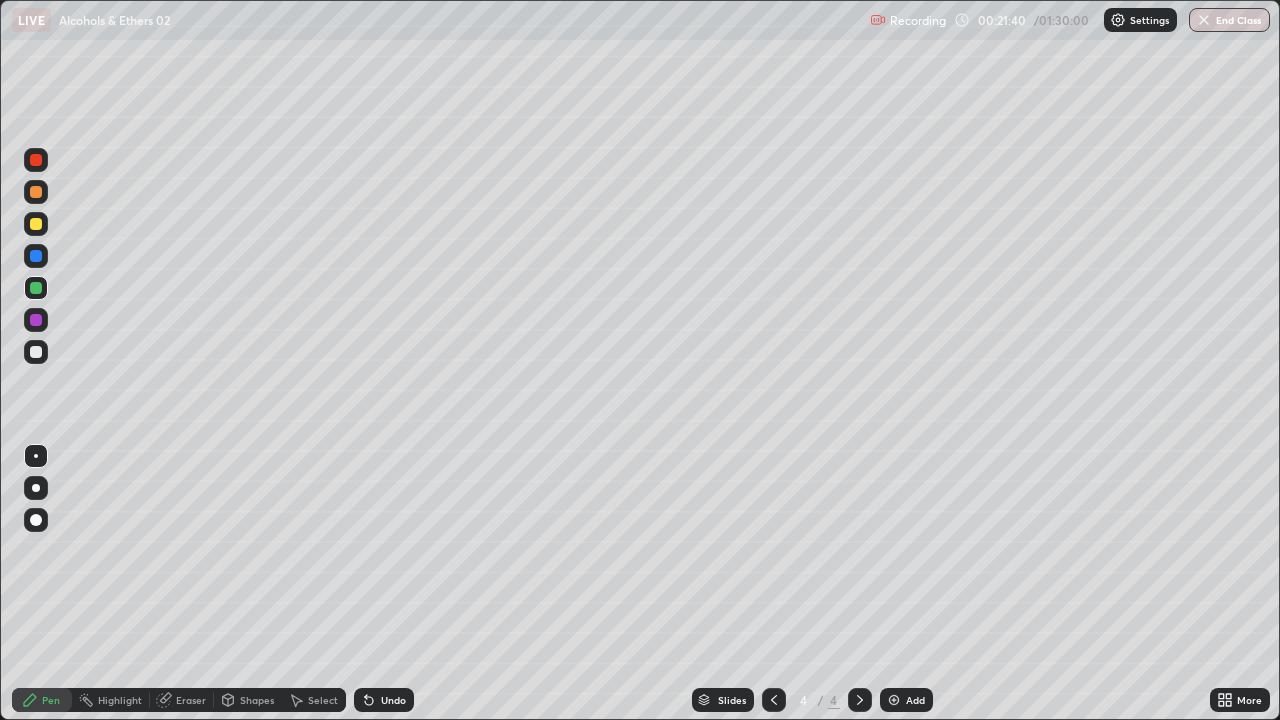 click on "Eraser" at bounding box center (191, 700) 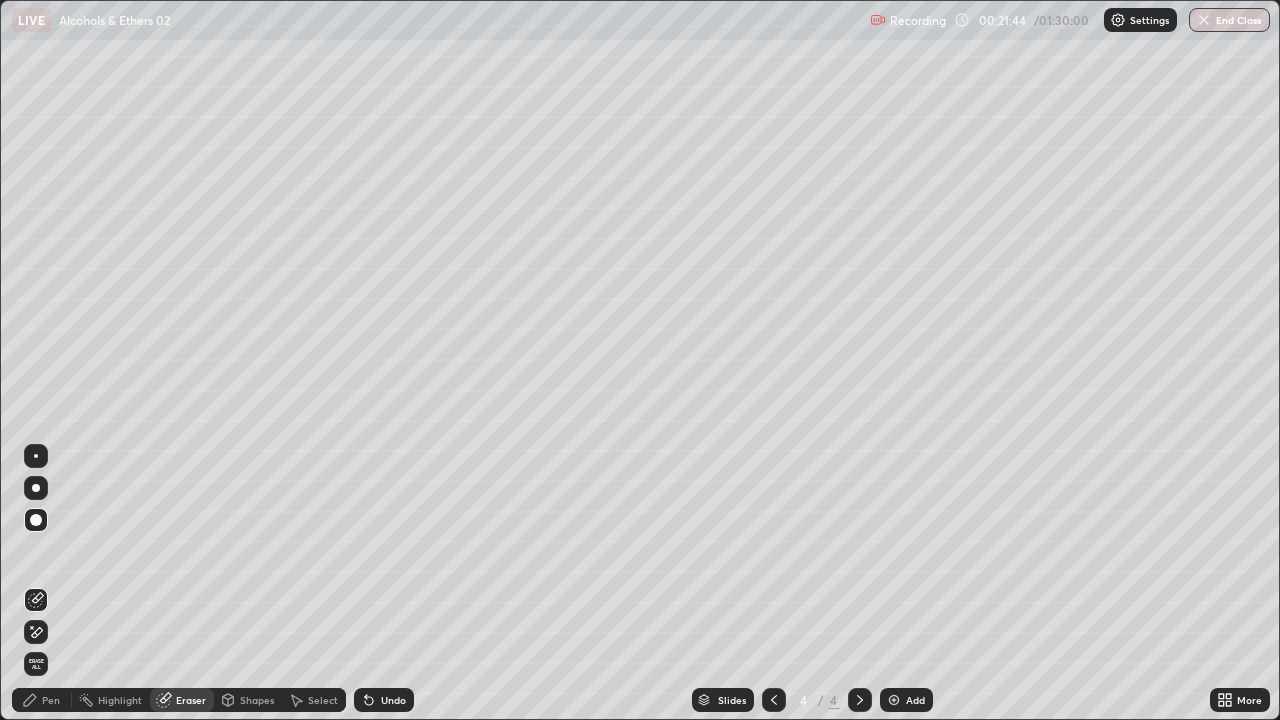click on "Pen" at bounding box center (51, 700) 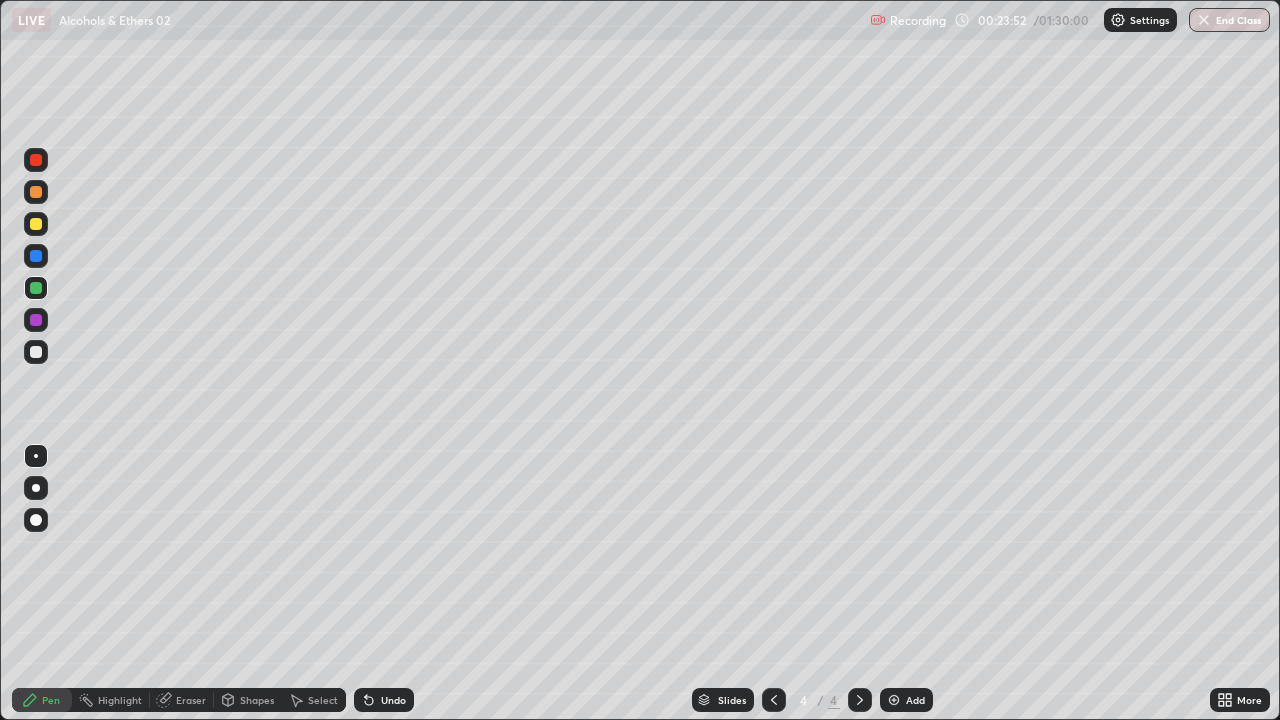 click at bounding box center [894, 700] 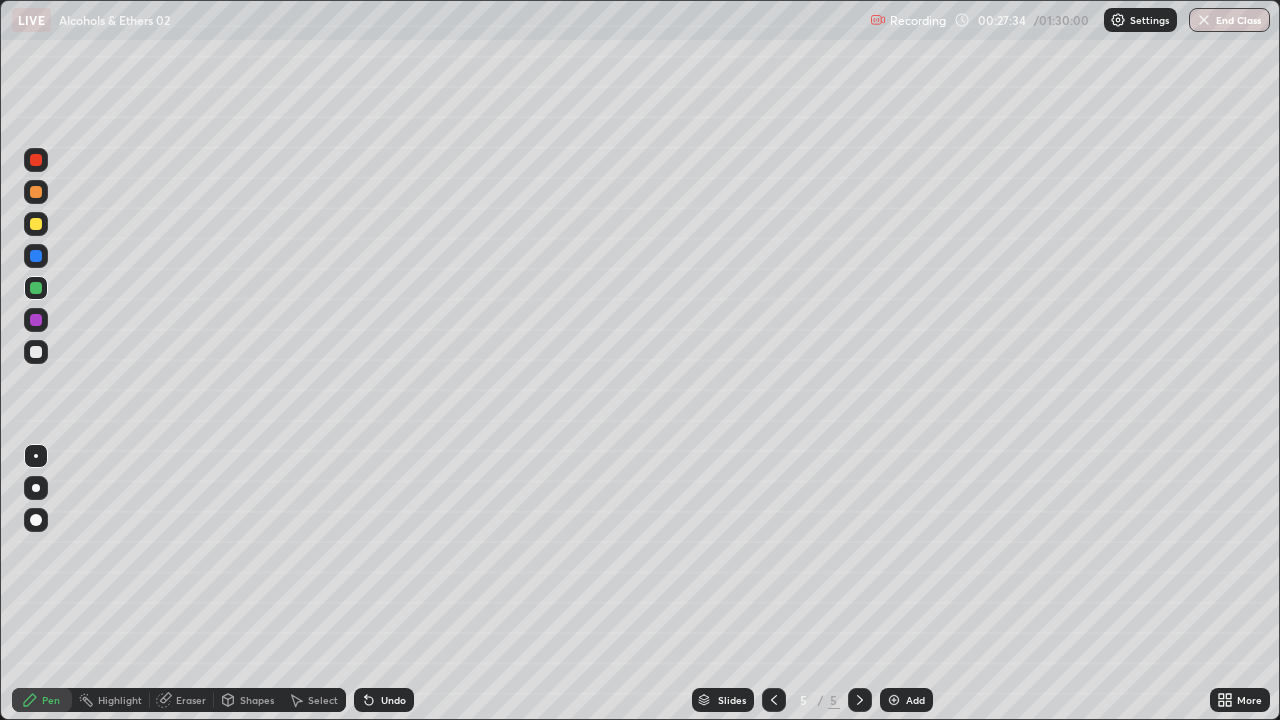 click on "Eraser" at bounding box center (191, 700) 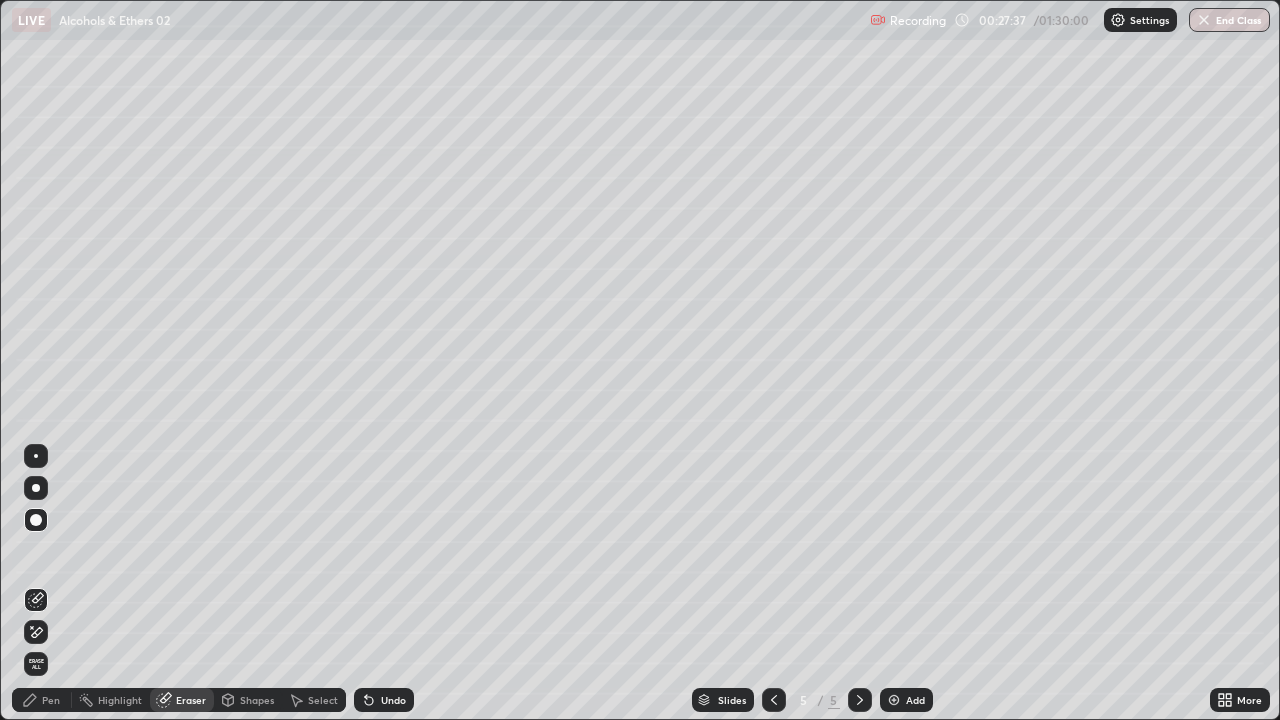 click on "Pen" at bounding box center (51, 700) 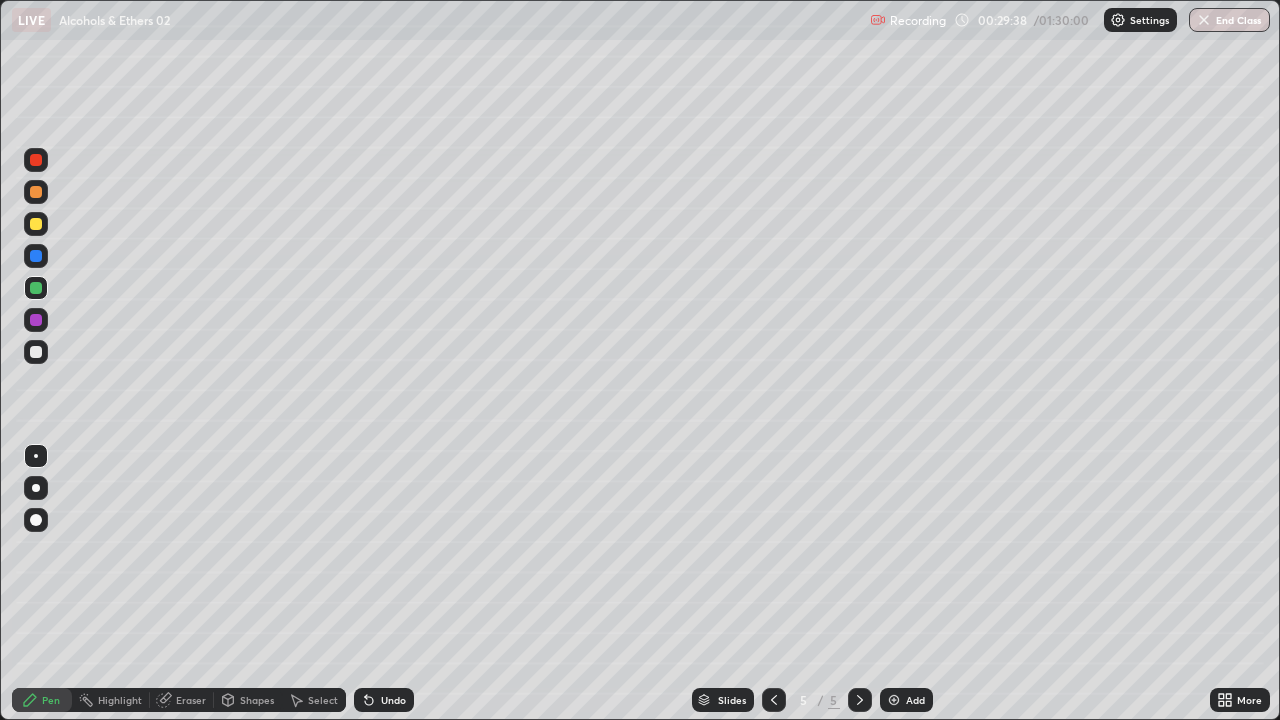 click at bounding box center [894, 700] 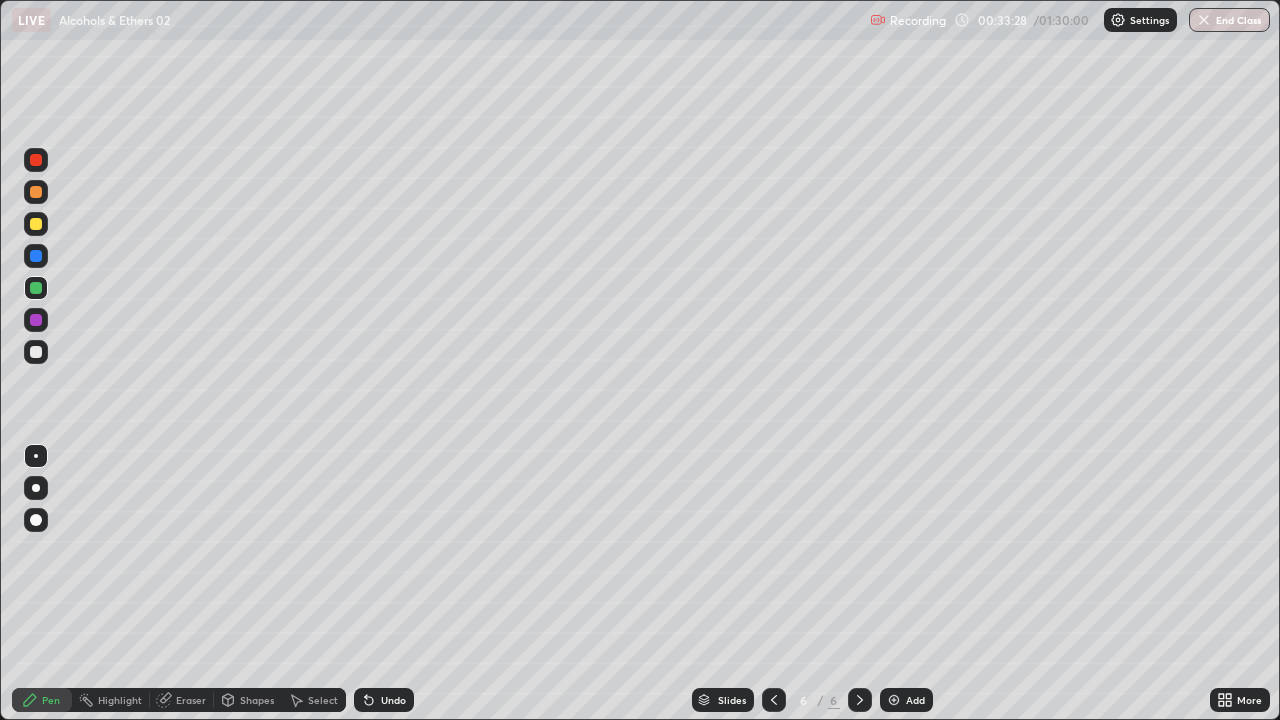 click at bounding box center [36, 160] 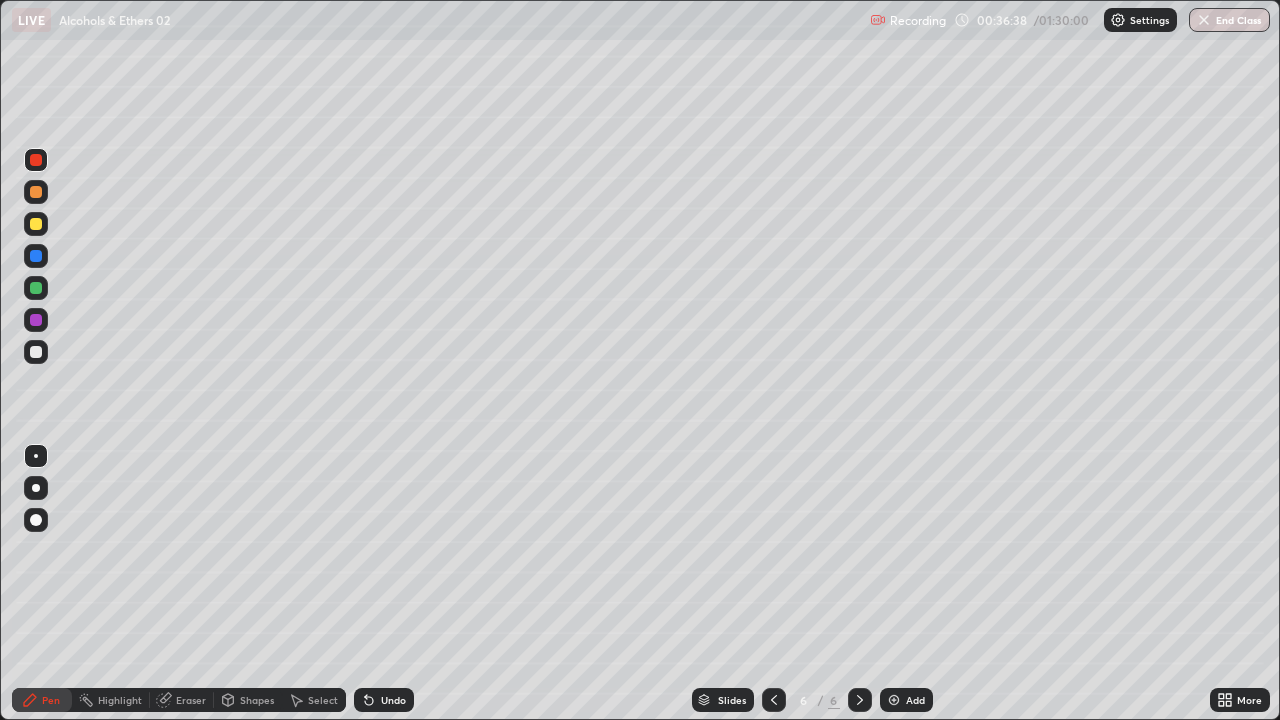 click at bounding box center [894, 700] 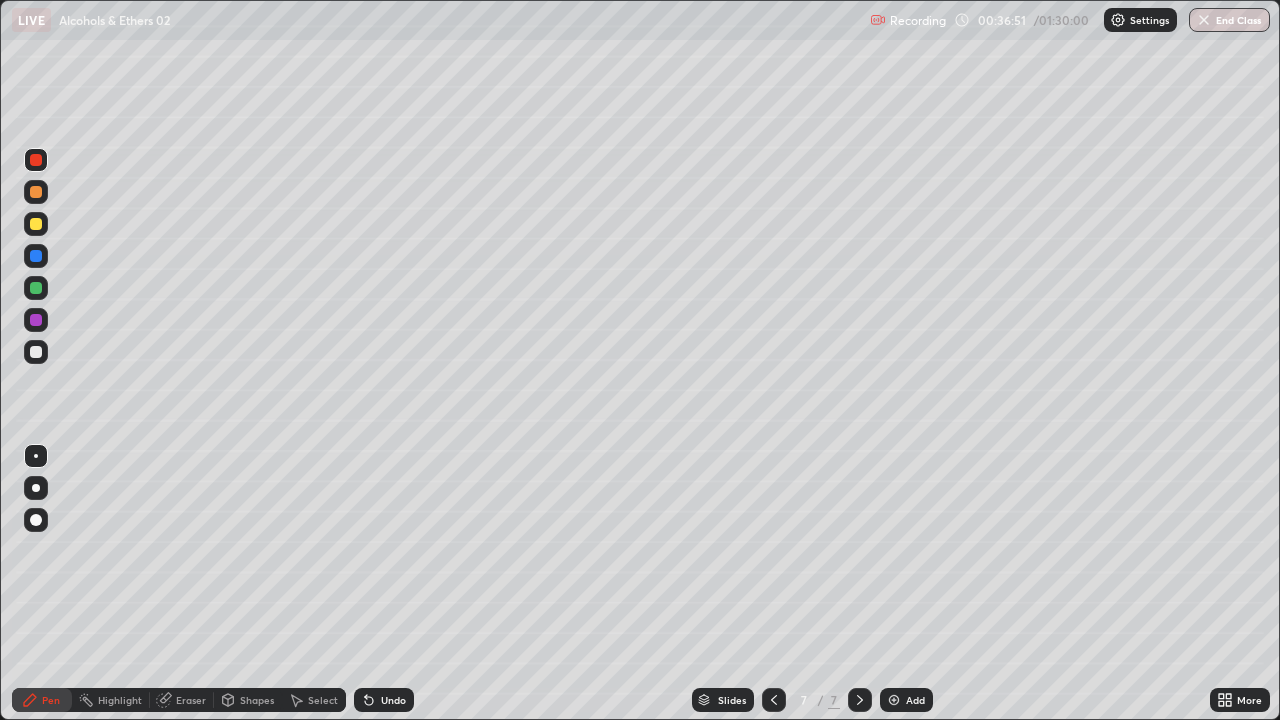 click at bounding box center [36, 352] 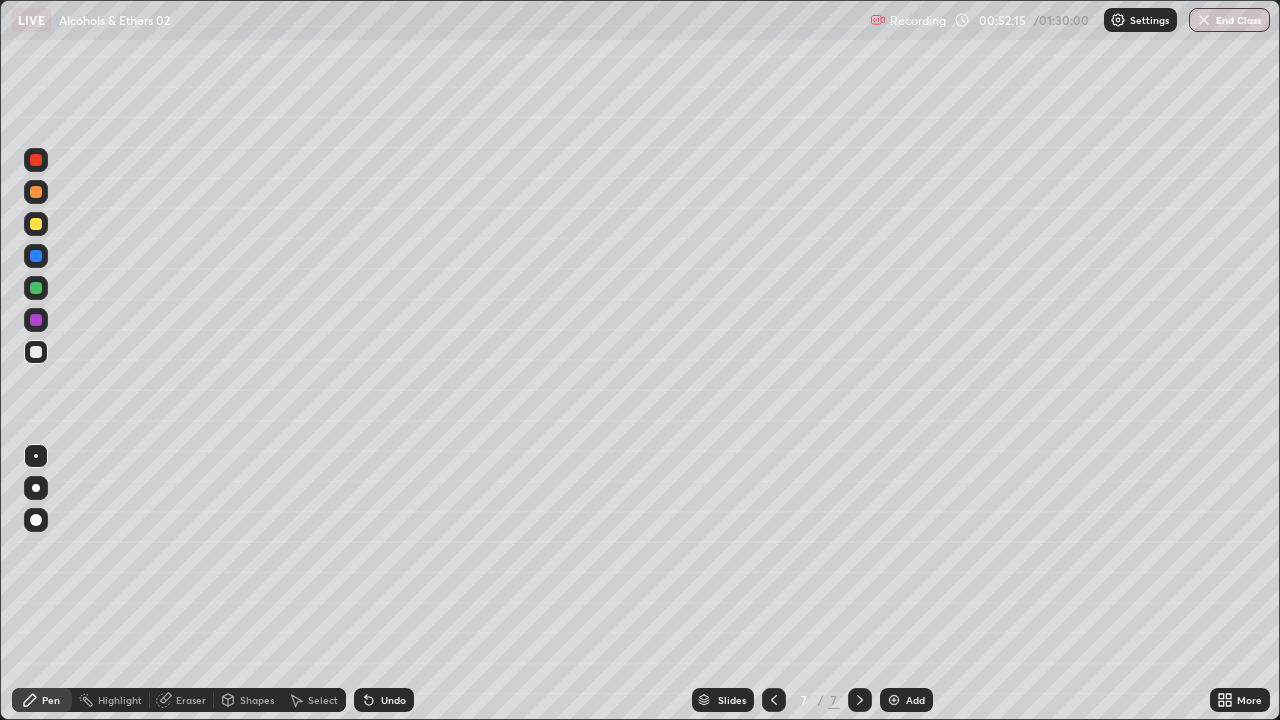 click at bounding box center (894, 700) 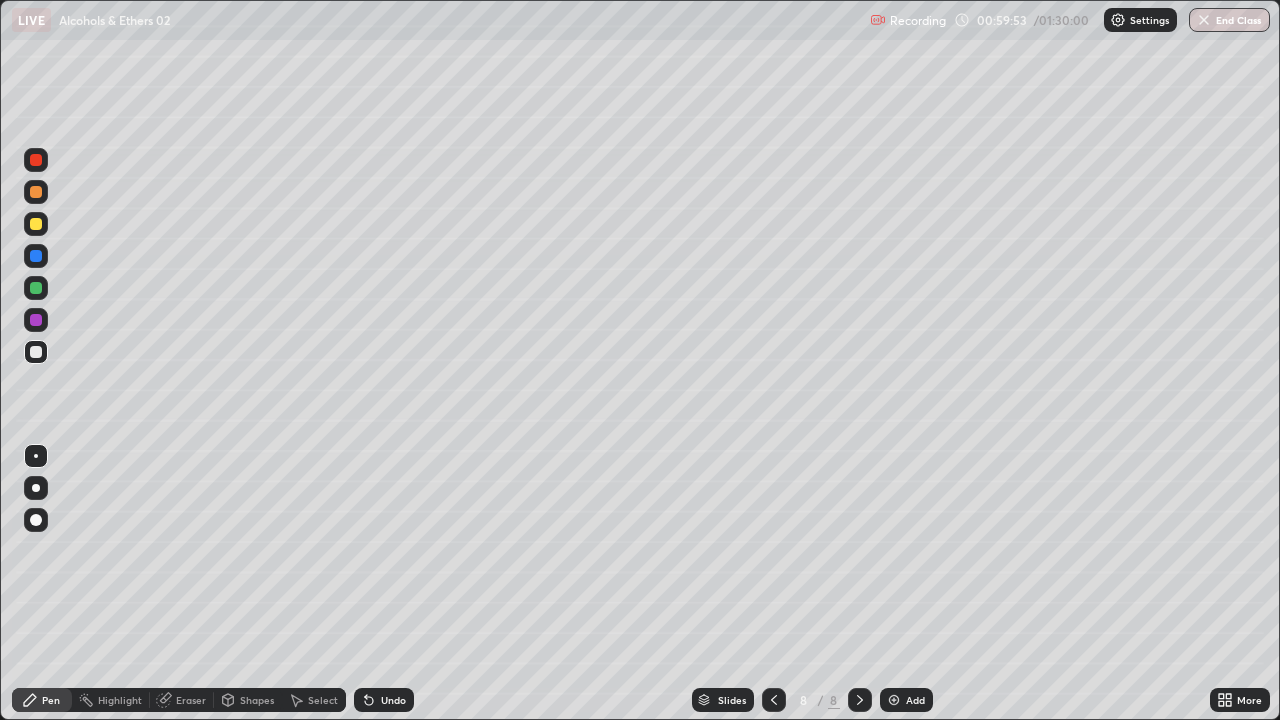 click at bounding box center (894, 700) 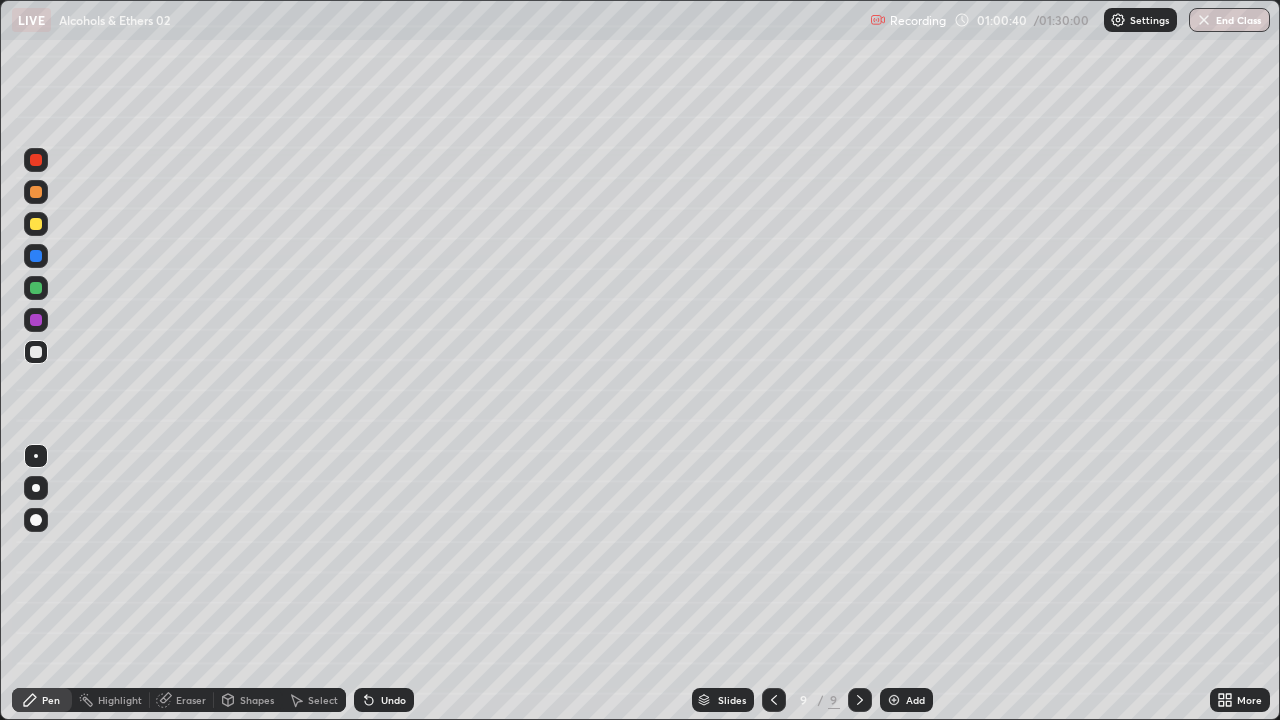 click on "Eraser" at bounding box center [191, 700] 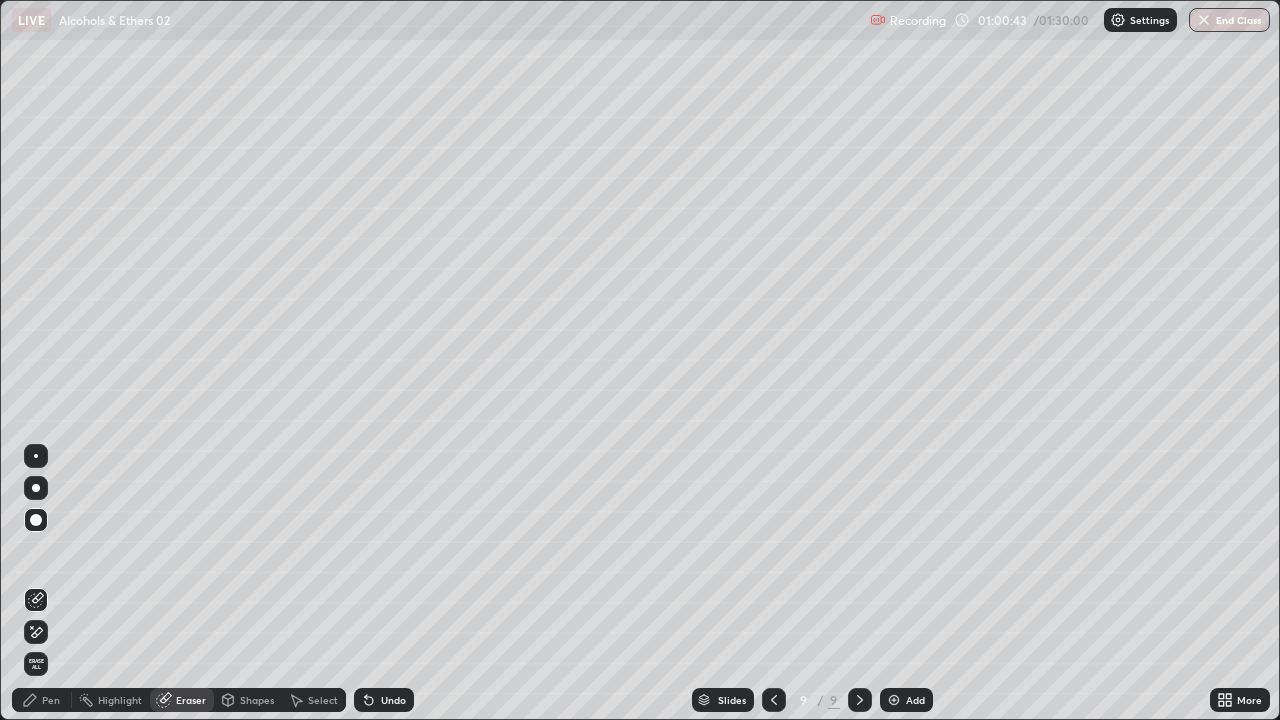 click on "Pen" at bounding box center [51, 700] 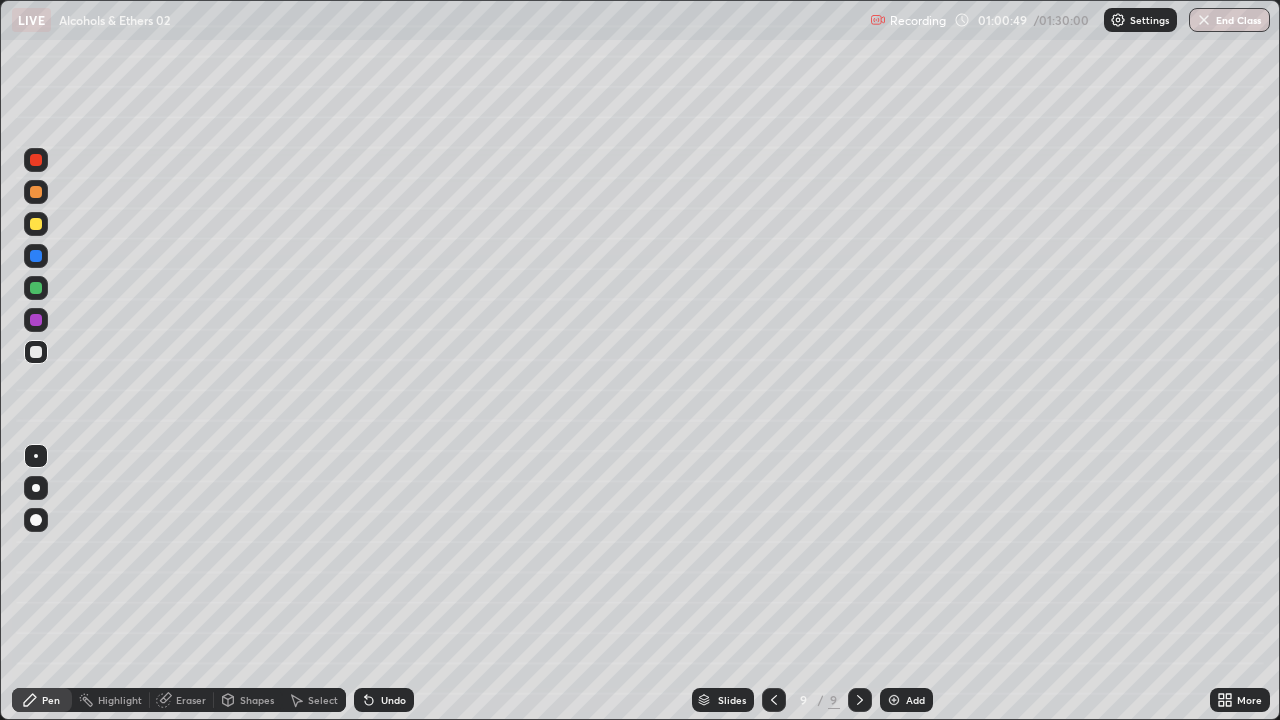 click on "Eraser" at bounding box center [182, 700] 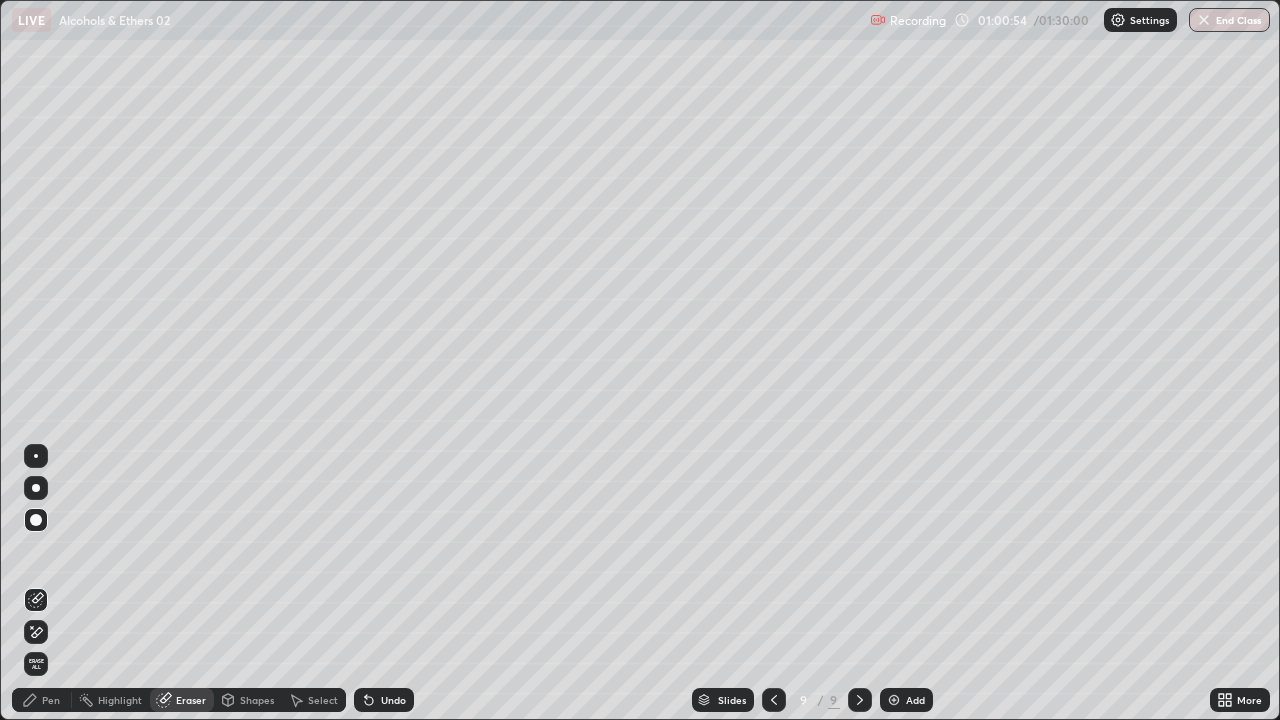 click on "Pen" at bounding box center [51, 700] 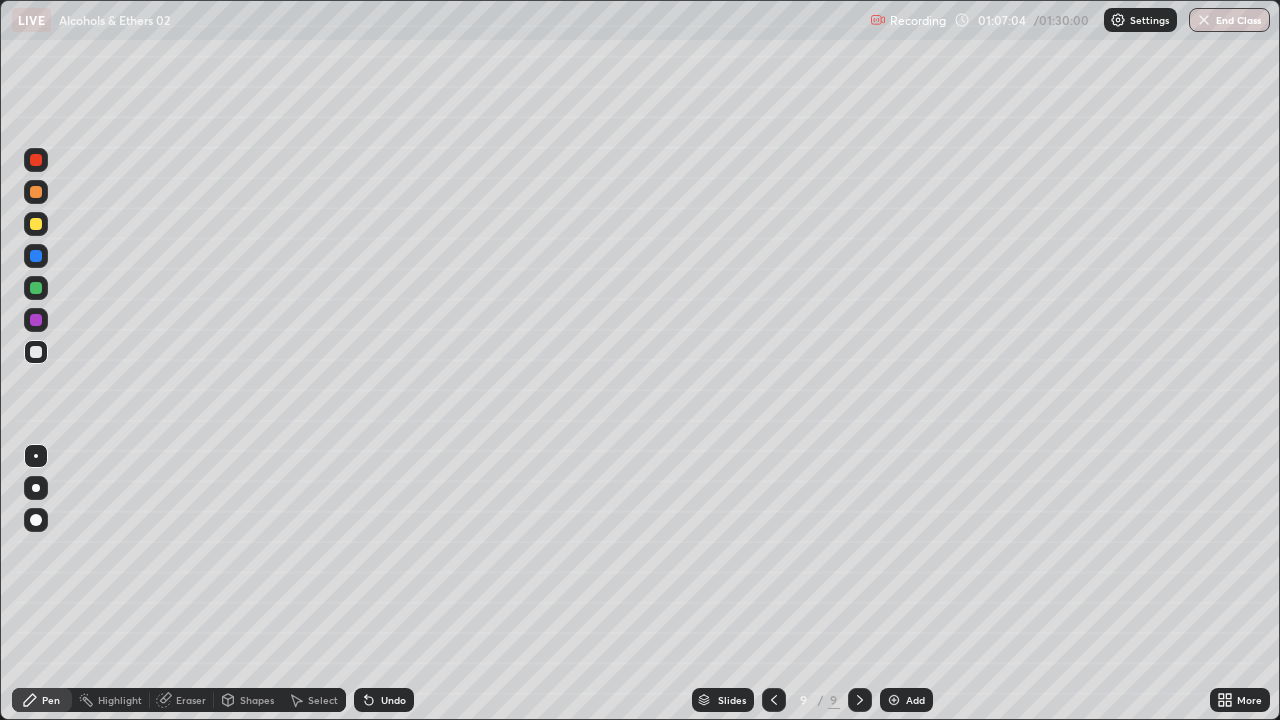 click at bounding box center [894, 700] 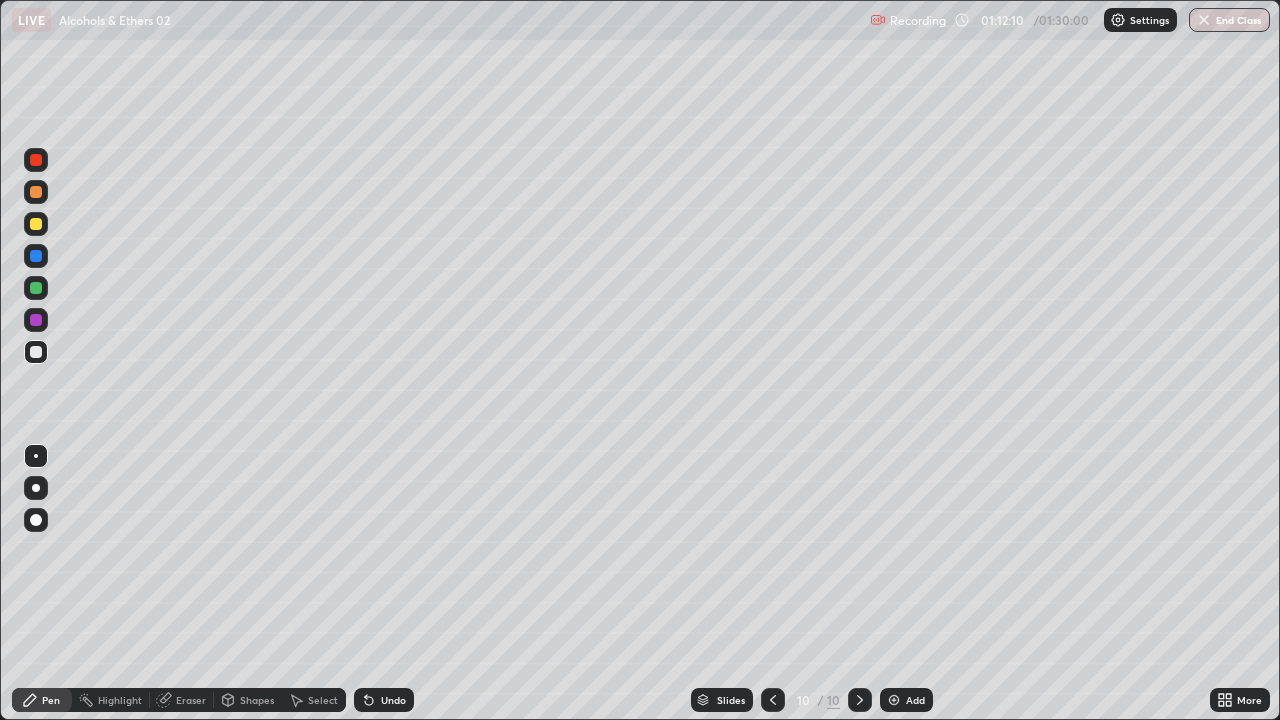 click on "Eraser" at bounding box center [191, 700] 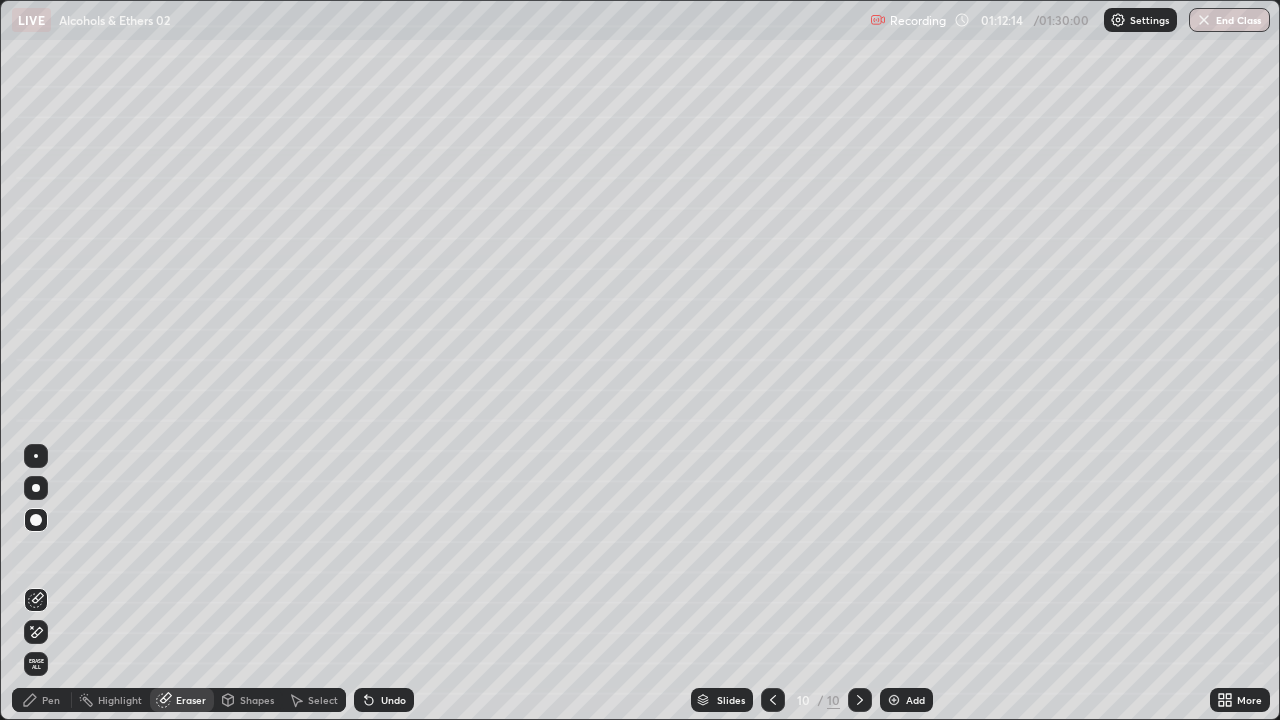 click on "Pen" at bounding box center (51, 700) 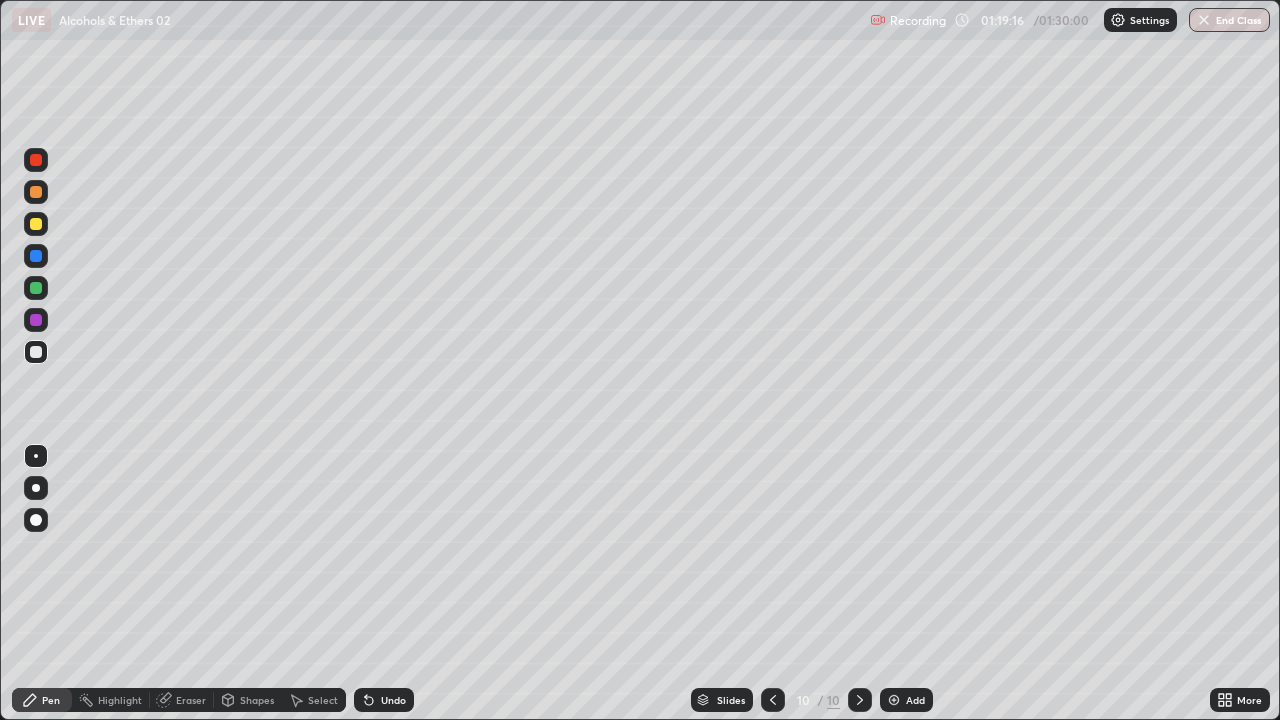 click at bounding box center [894, 700] 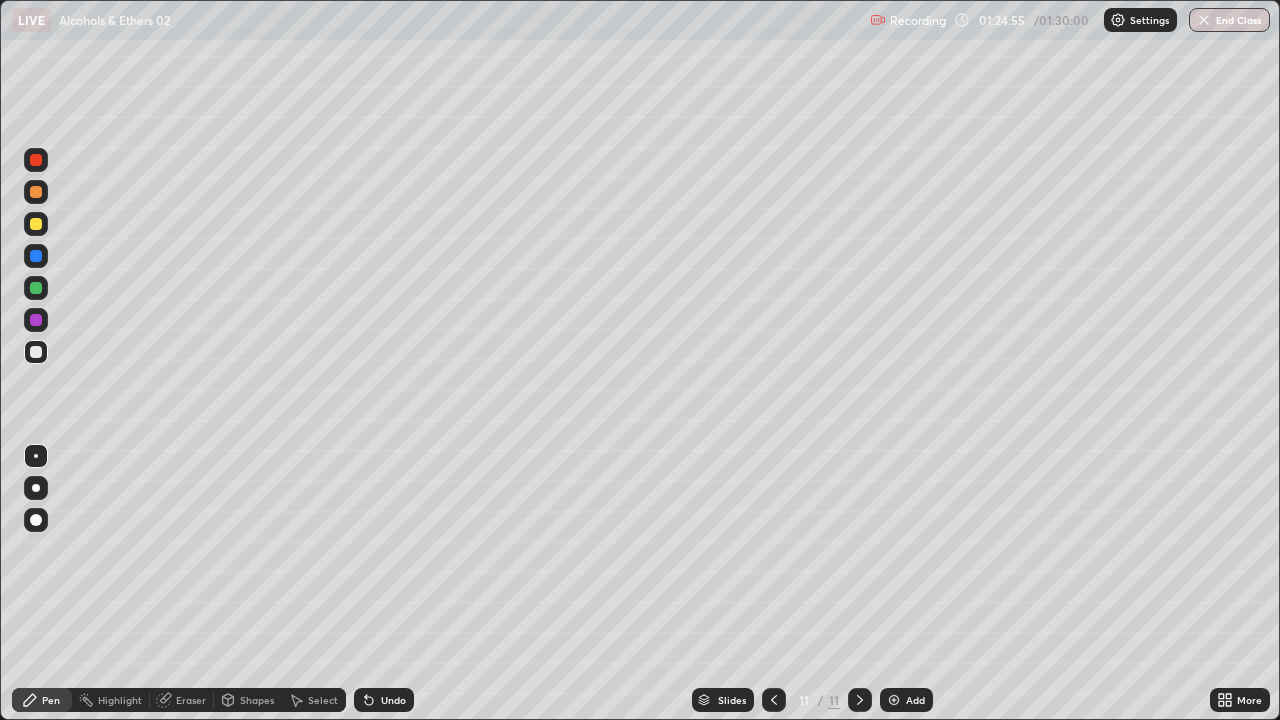 click at bounding box center [894, 700] 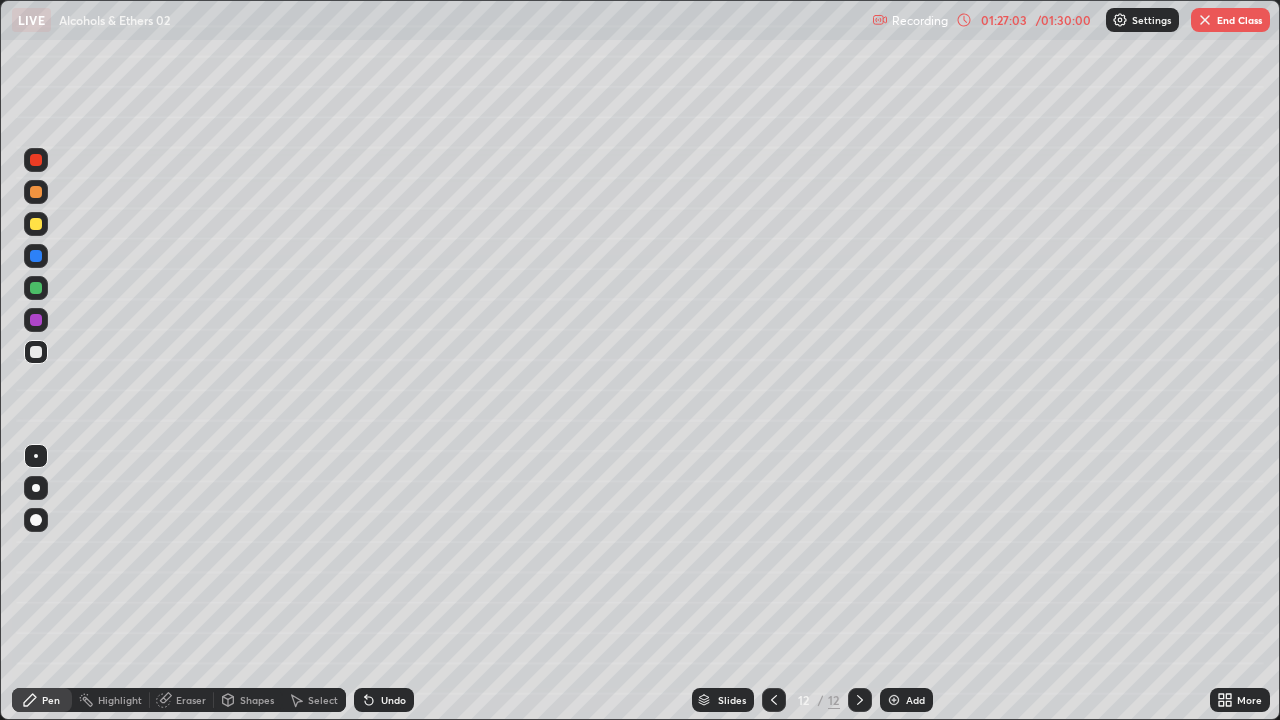 click on "Eraser" at bounding box center [191, 700] 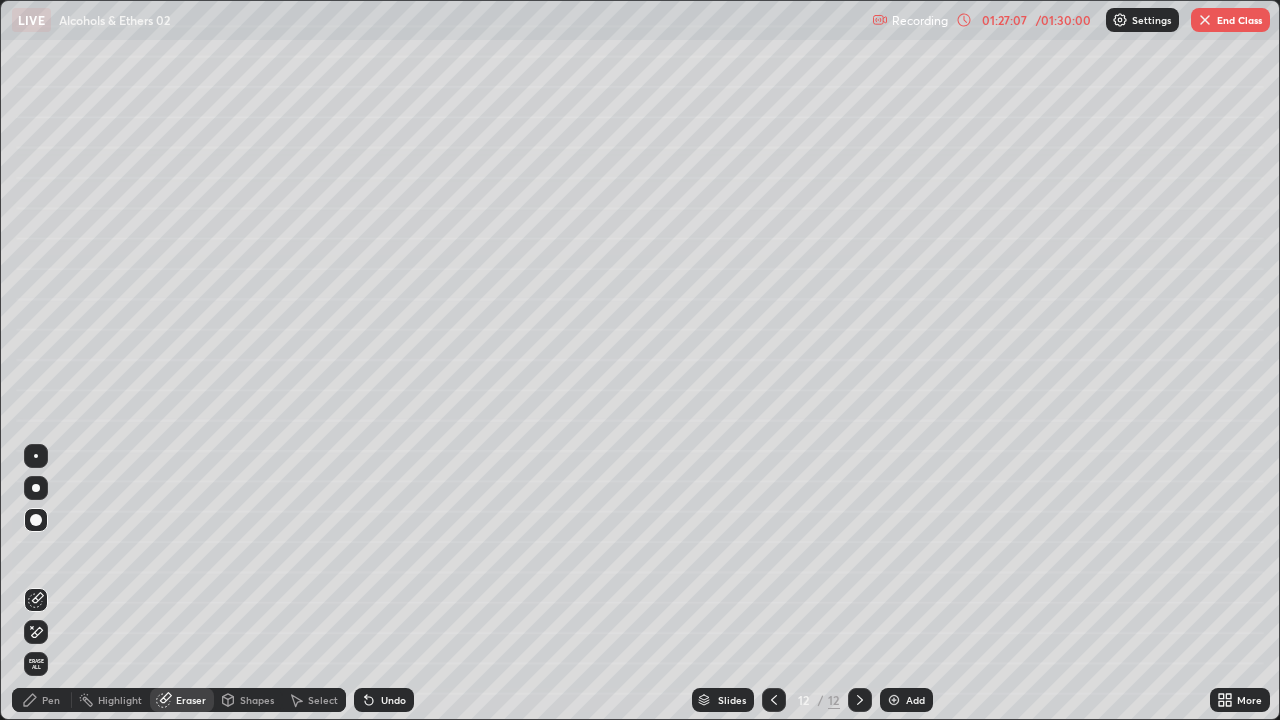 click on "Pen" at bounding box center [51, 700] 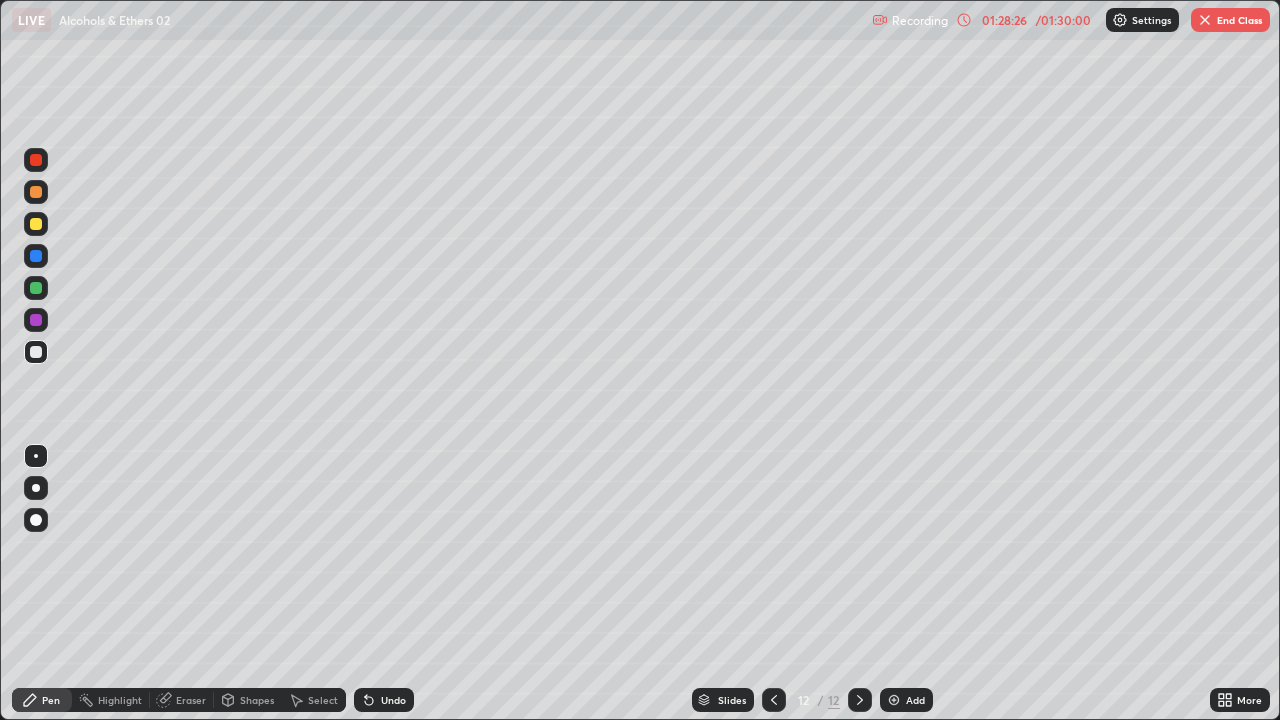 click 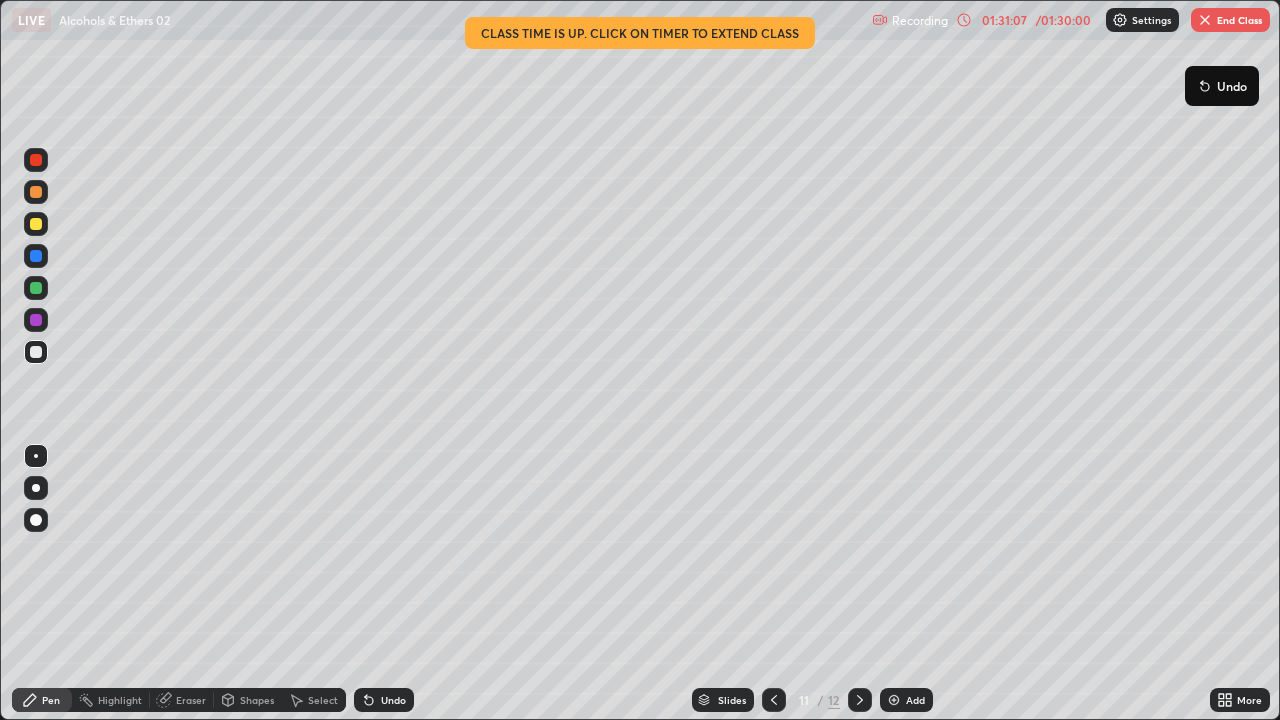 click at bounding box center [1205, 20] 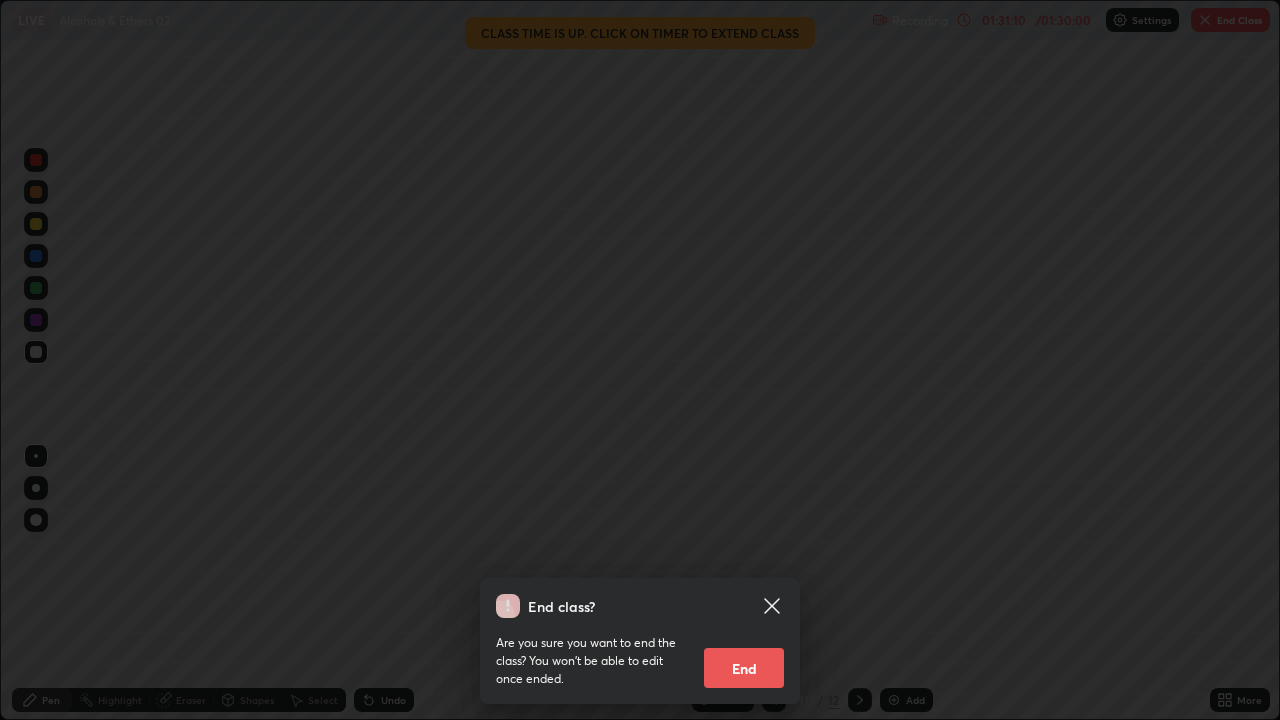 click on "End" at bounding box center [744, 668] 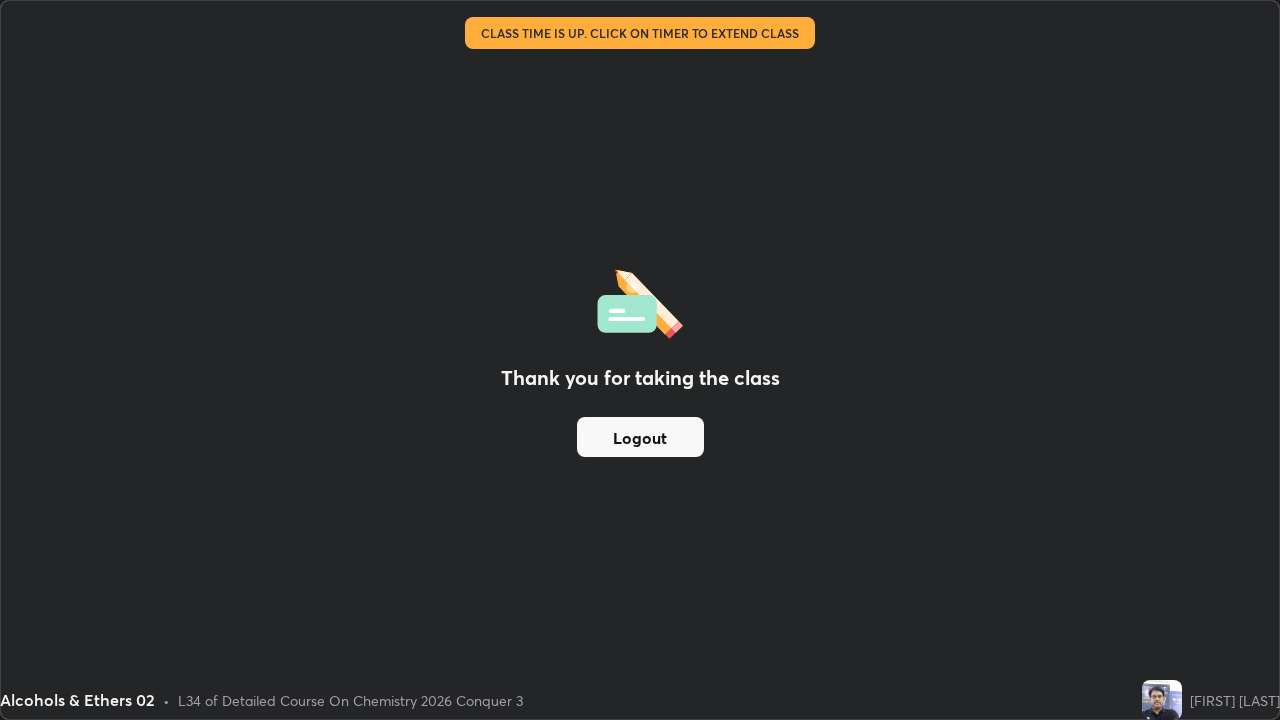 click on "Logout" at bounding box center [640, 437] 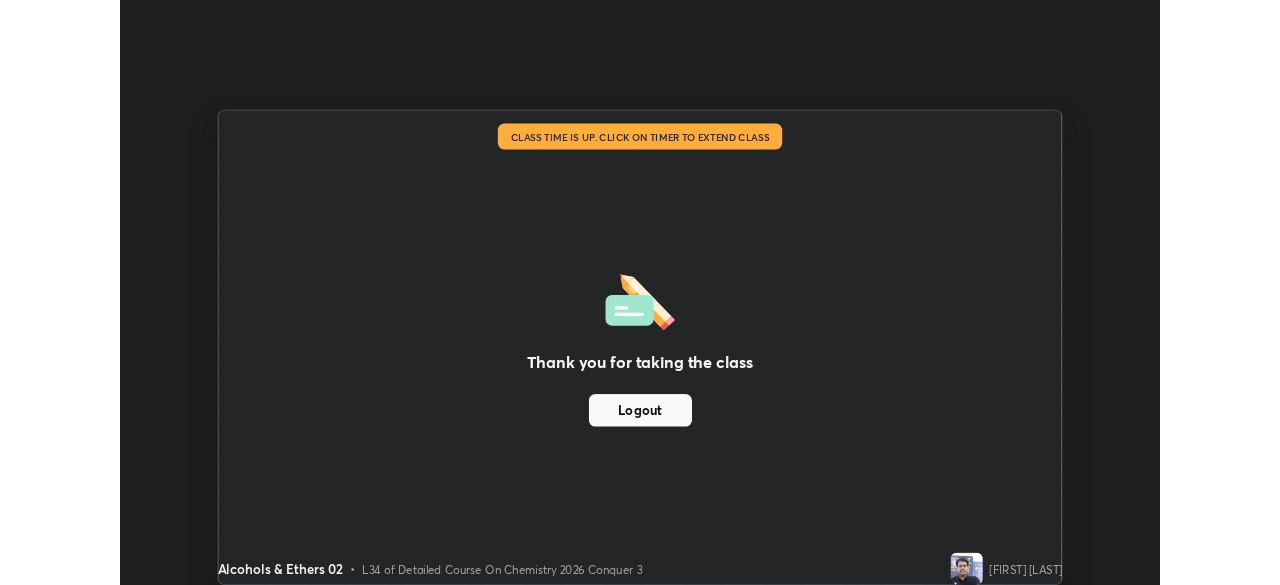 scroll, scrollTop: 585, scrollLeft: 1280, axis: both 